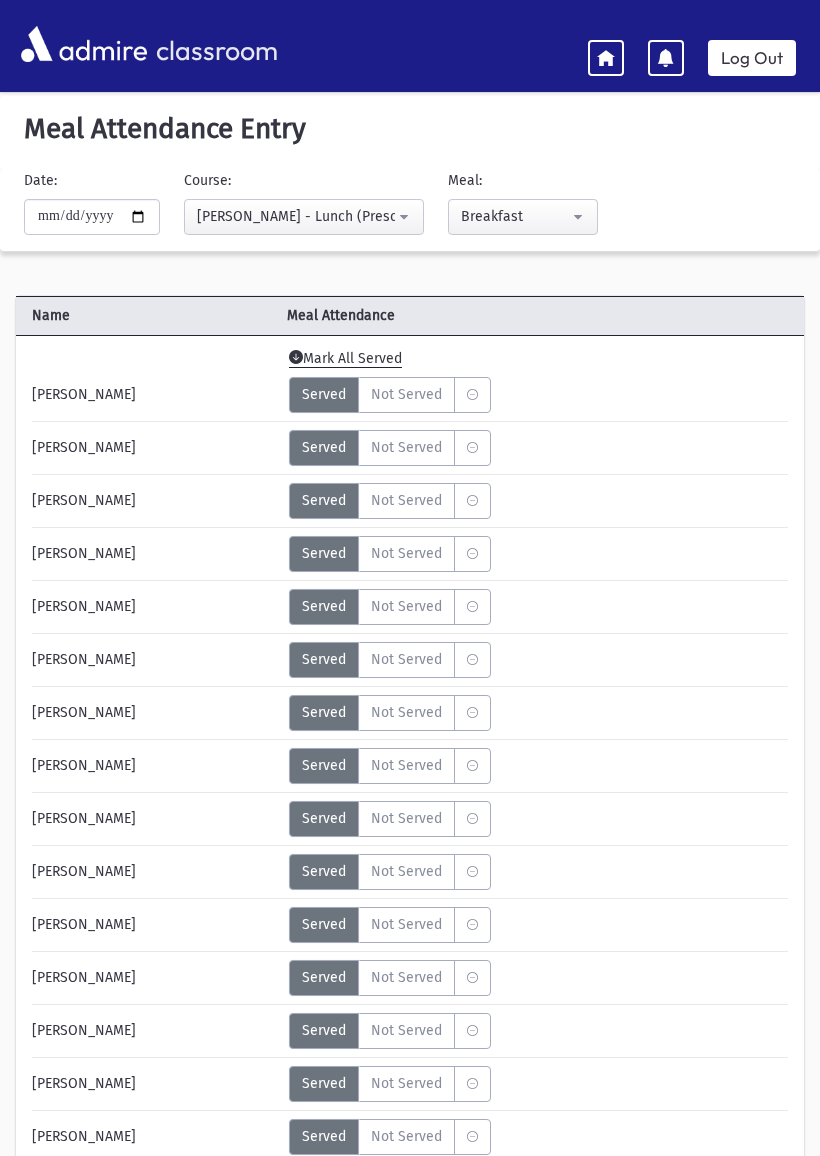select on "***" 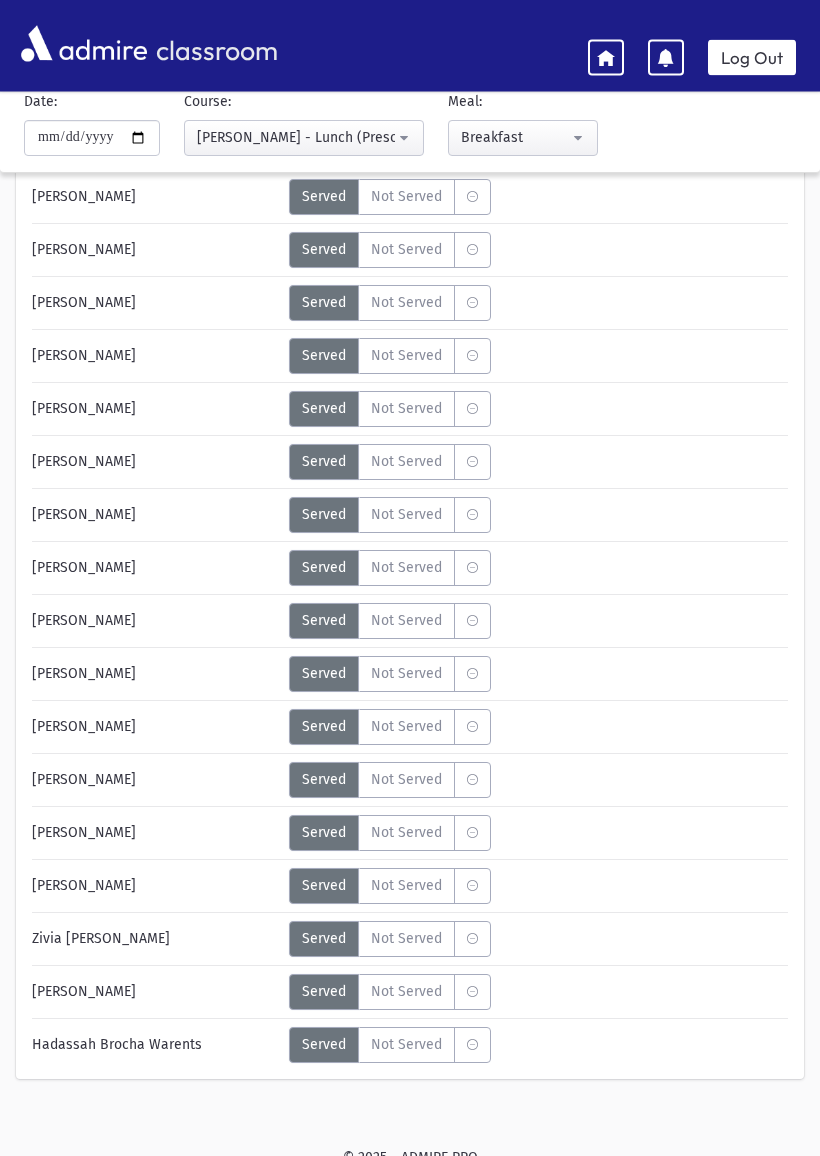scroll, scrollTop: 0, scrollLeft: 0, axis: both 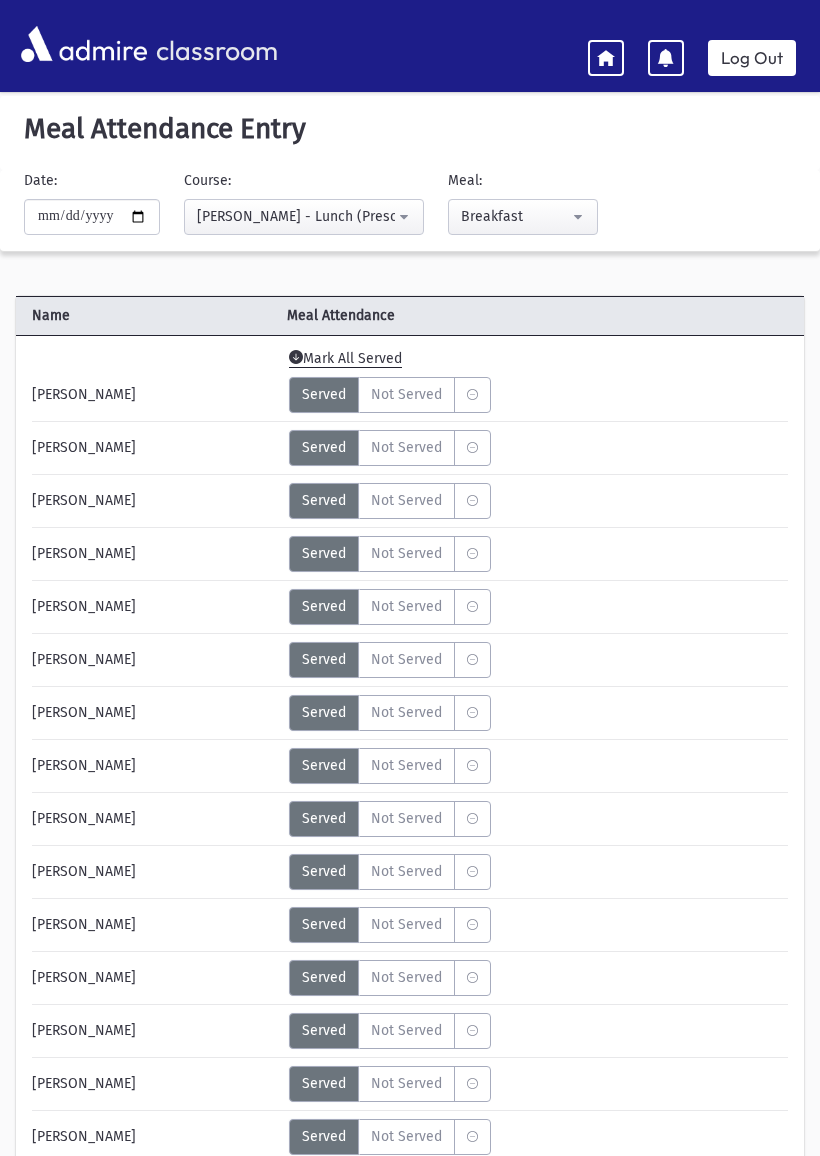 click on "**********" at bounding box center [92, 202] 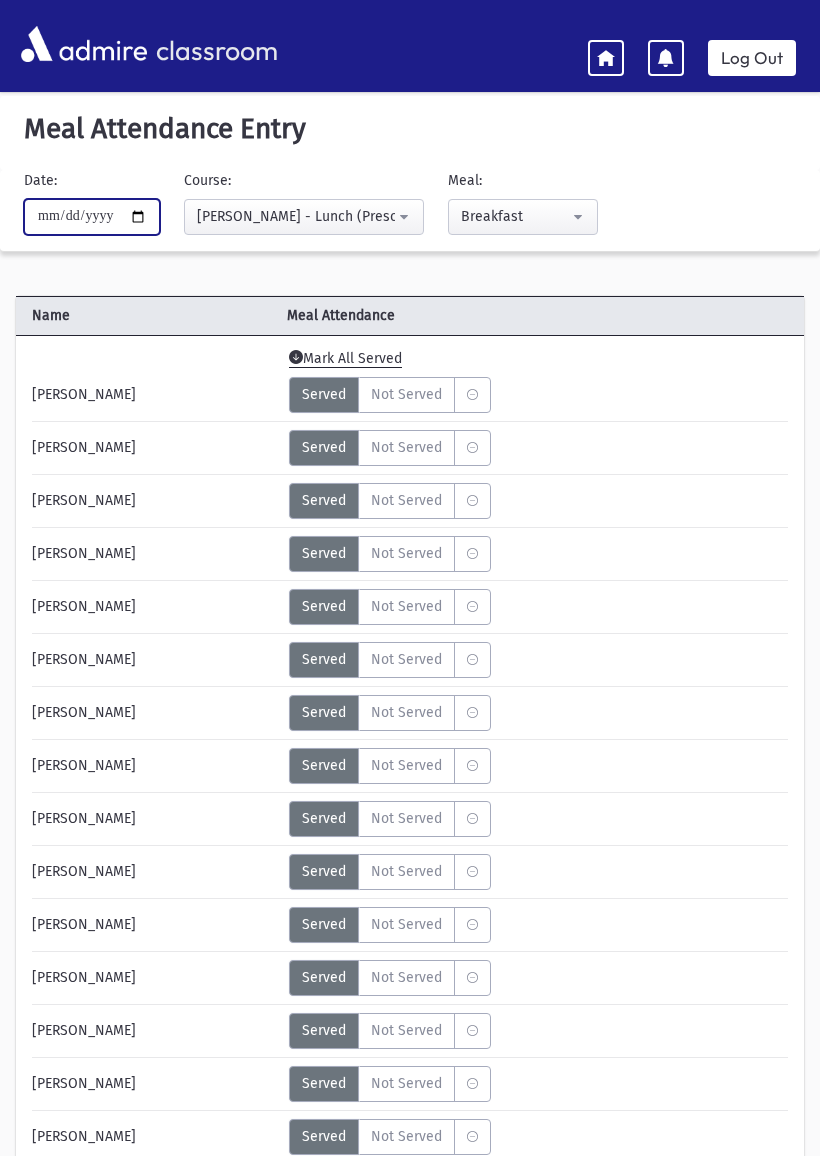 click on "**********" at bounding box center [92, 217] 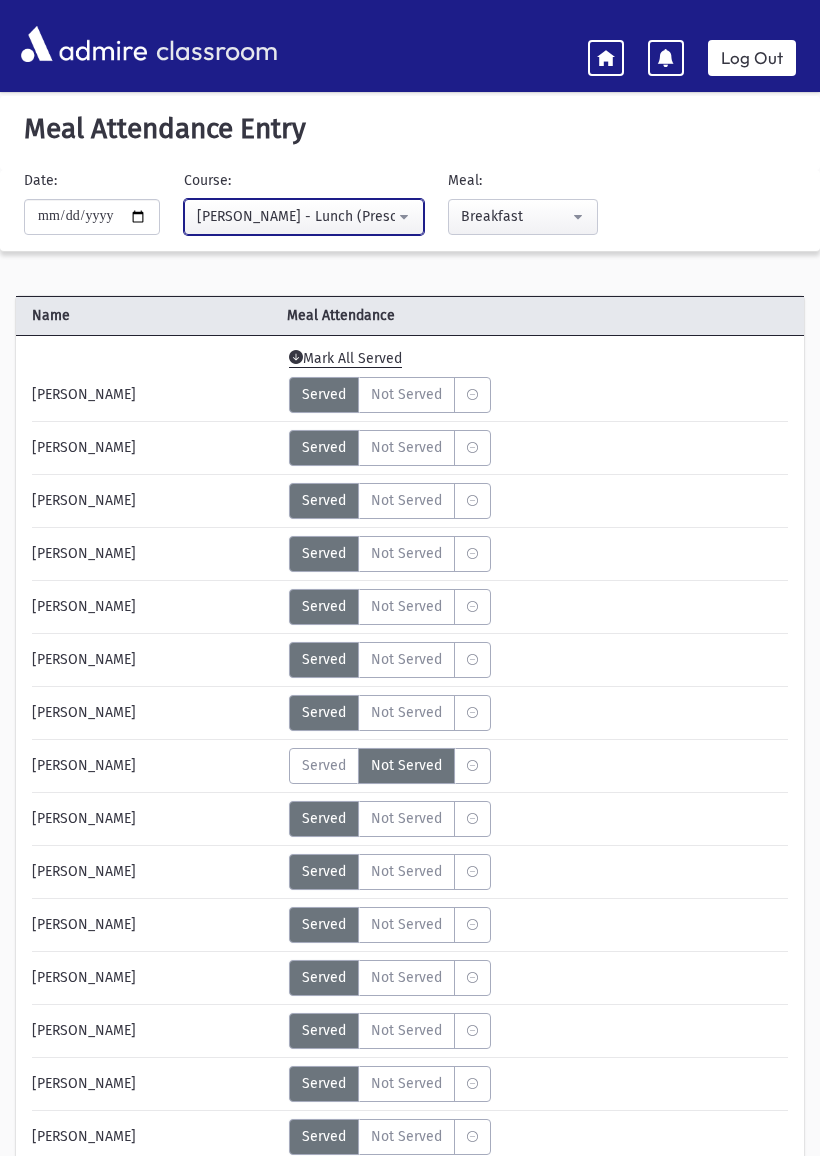 click on "[PERSON_NAME] - Lunch (Preschool Food Service)" at bounding box center (296, 216) 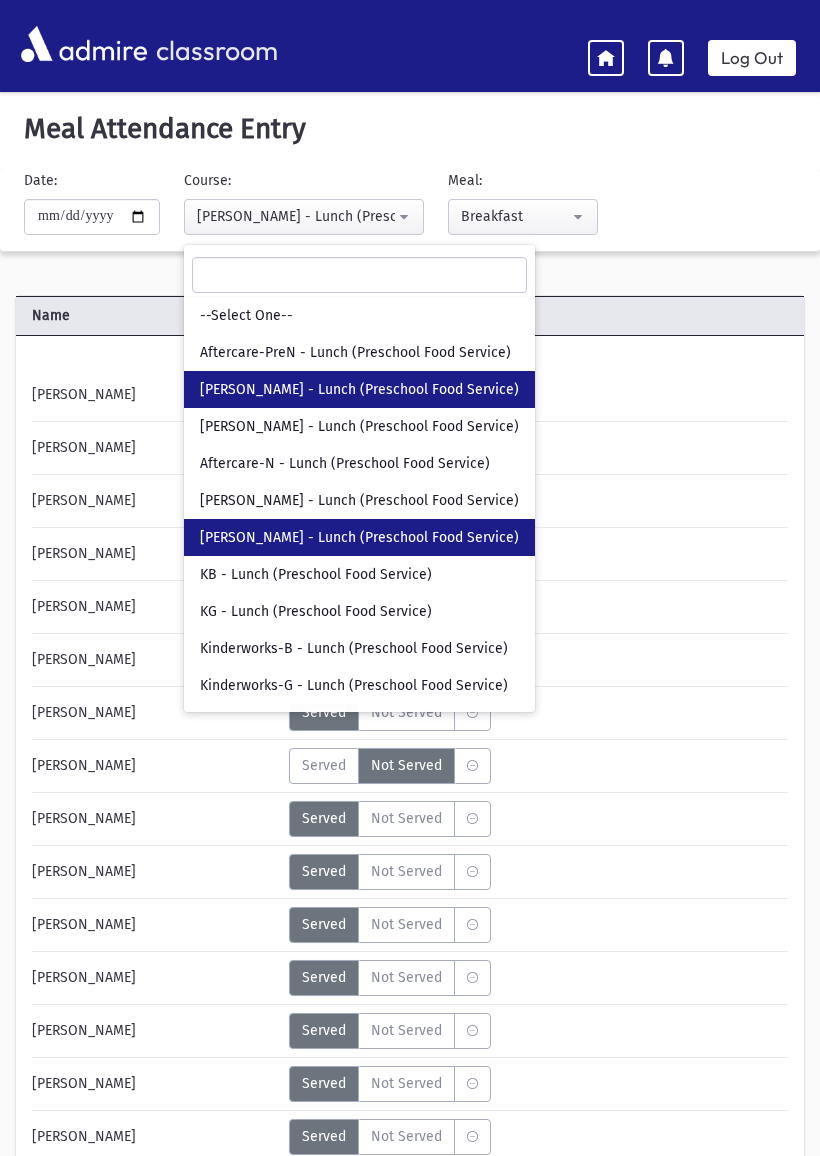 click on "[PERSON_NAME] - Lunch (Preschool Food Service)" at bounding box center (359, 390) 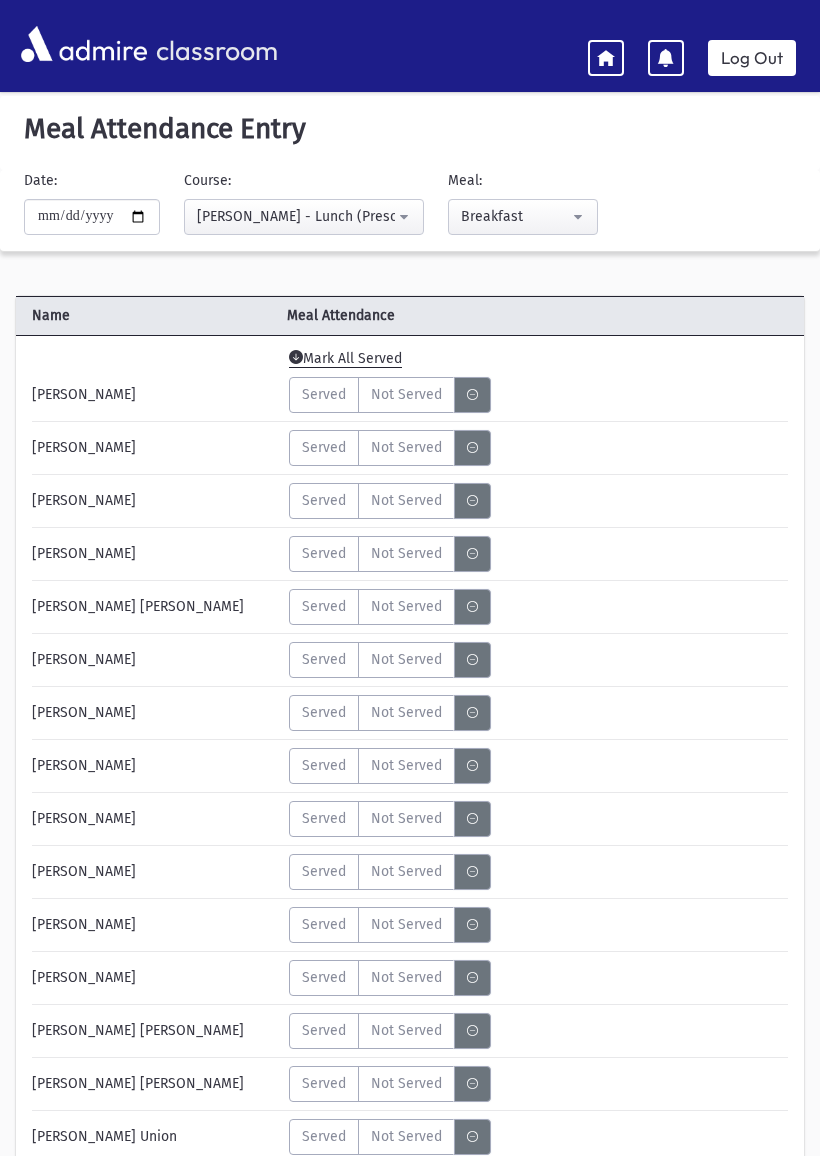 click on "Mark All Served" at bounding box center [345, 359] 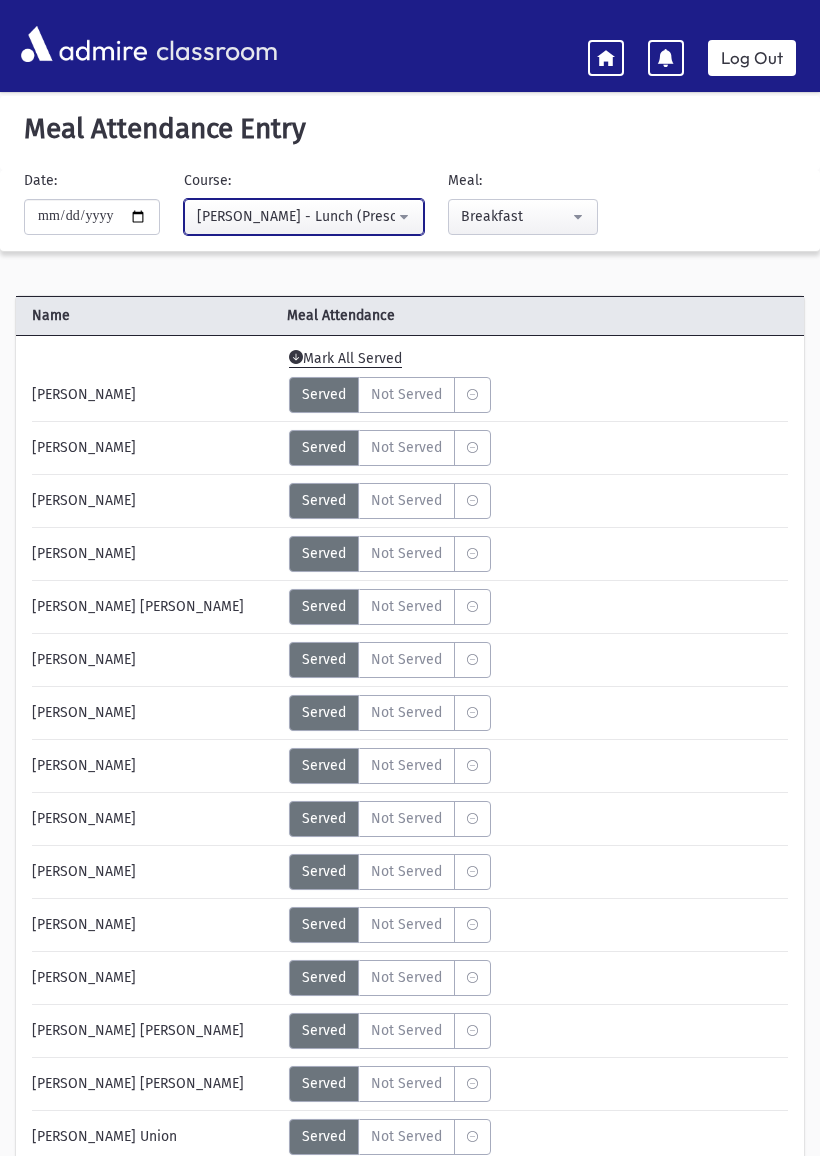 click on "[PERSON_NAME] - Lunch (Preschool Food Service)" at bounding box center (296, 216) 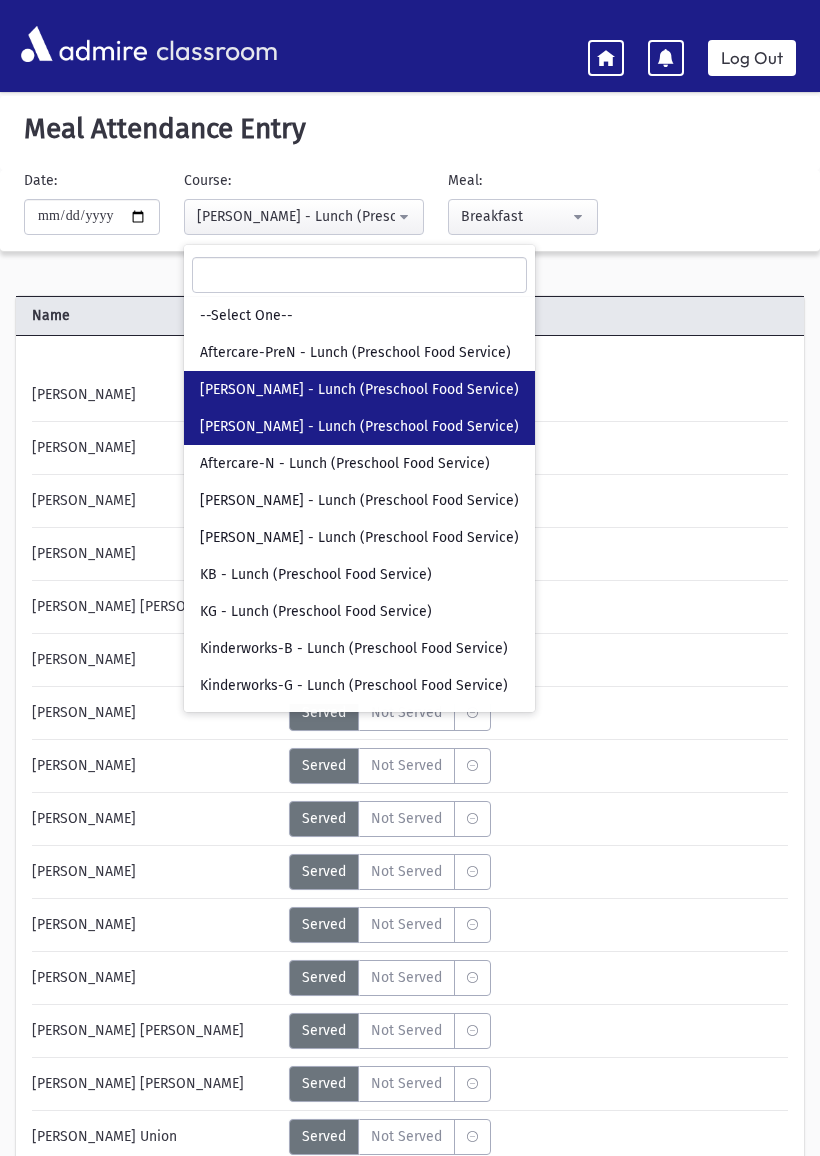 click on "[PERSON_NAME] - Lunch (Preschool Food Service)" at bounding box center (359, 427) 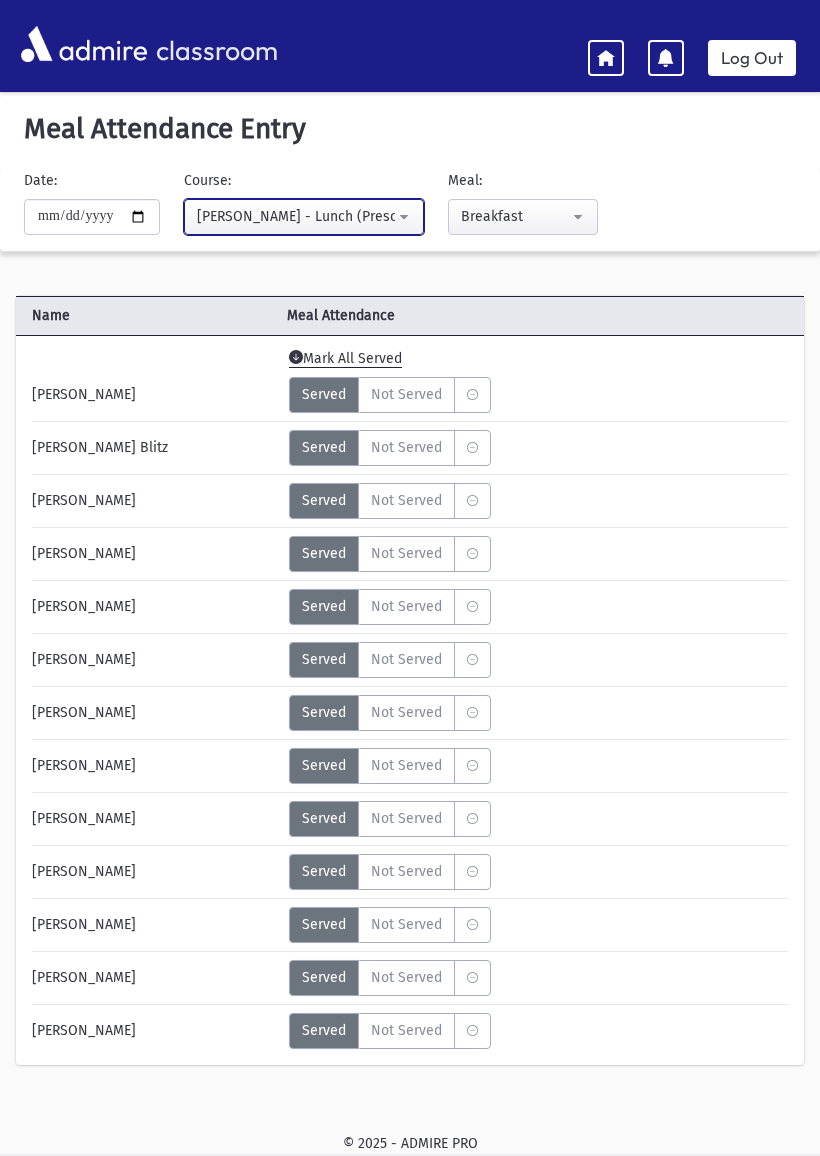 click on "[PERSON_NAME] - Lunch (Preschool Food Service)" at bounding box center [296, 216] 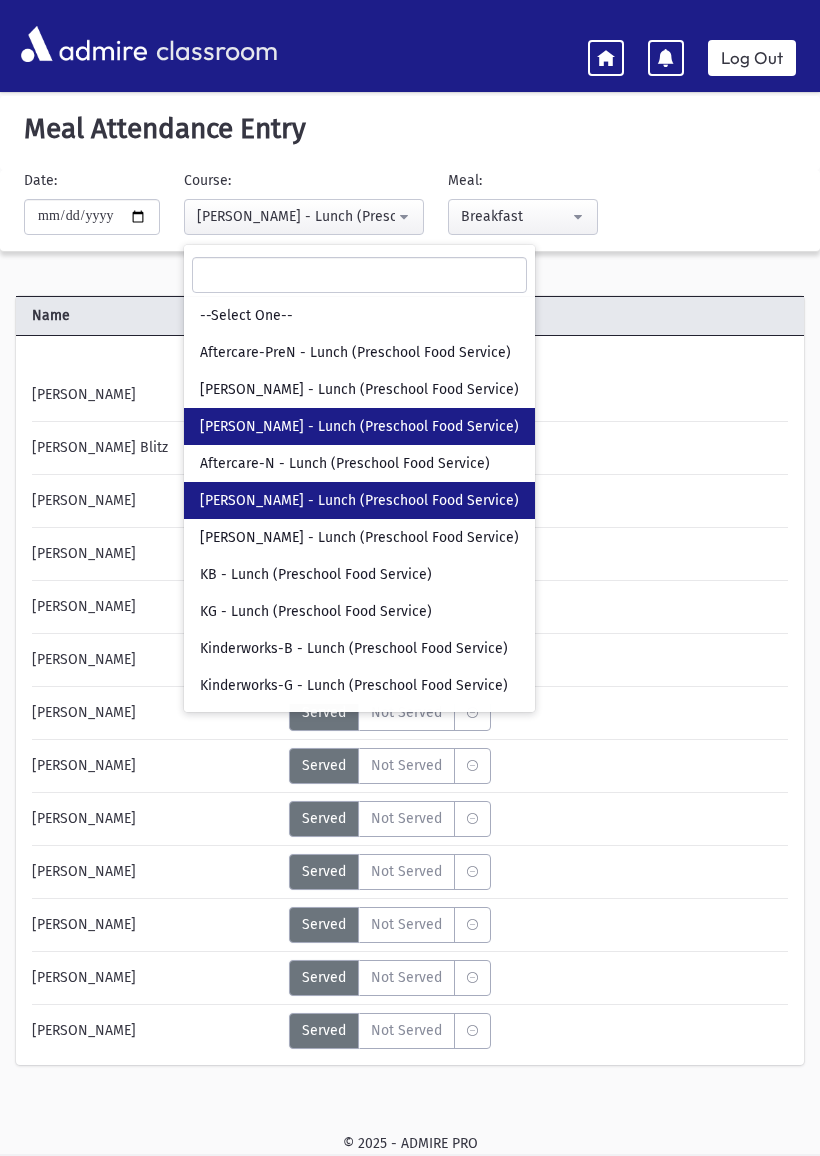 click on "[PERSON_NAME] - Lunch (Preschool Food Service)" at bounding box center [359, 501] 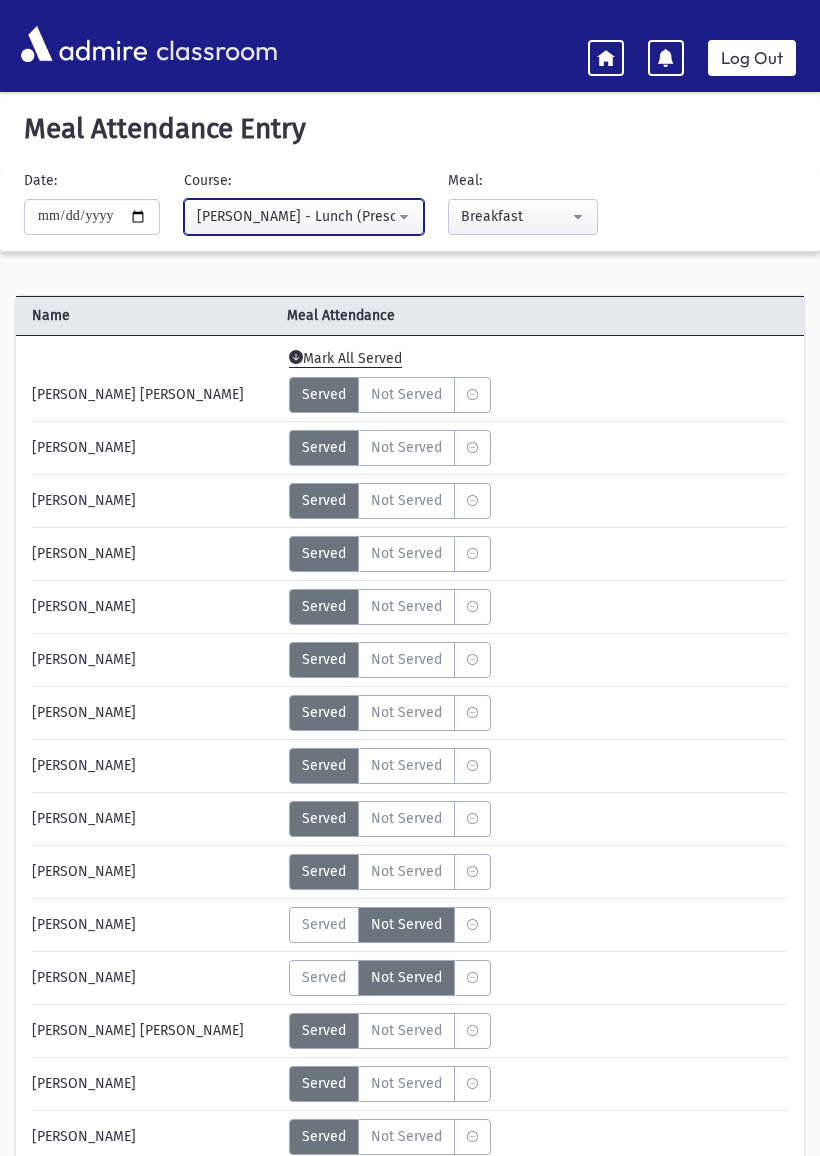 click on "[PERSON_NAME] - Lunch (Preschool Food Service)" at bounding box center (296, 216) 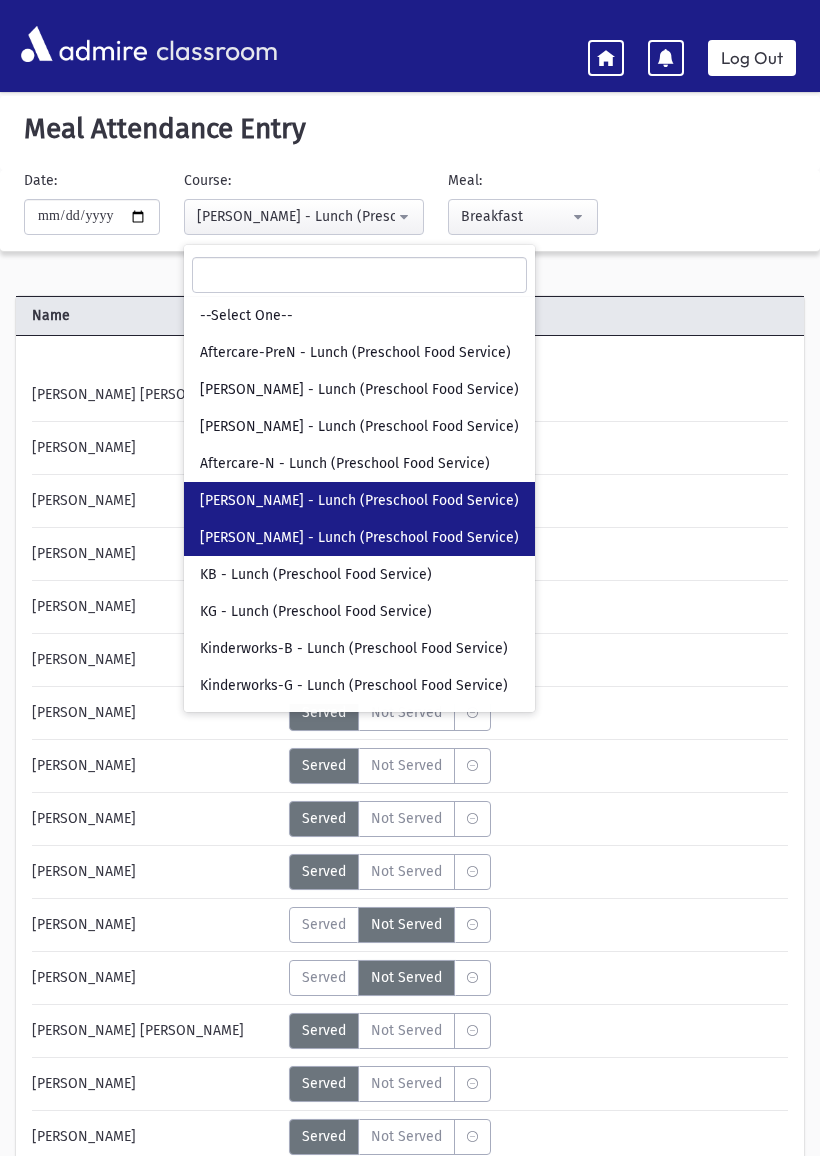 click on "[PERSON_NAME] - Lunch (Preschool Food Service)" at bounding box center [359, 538] 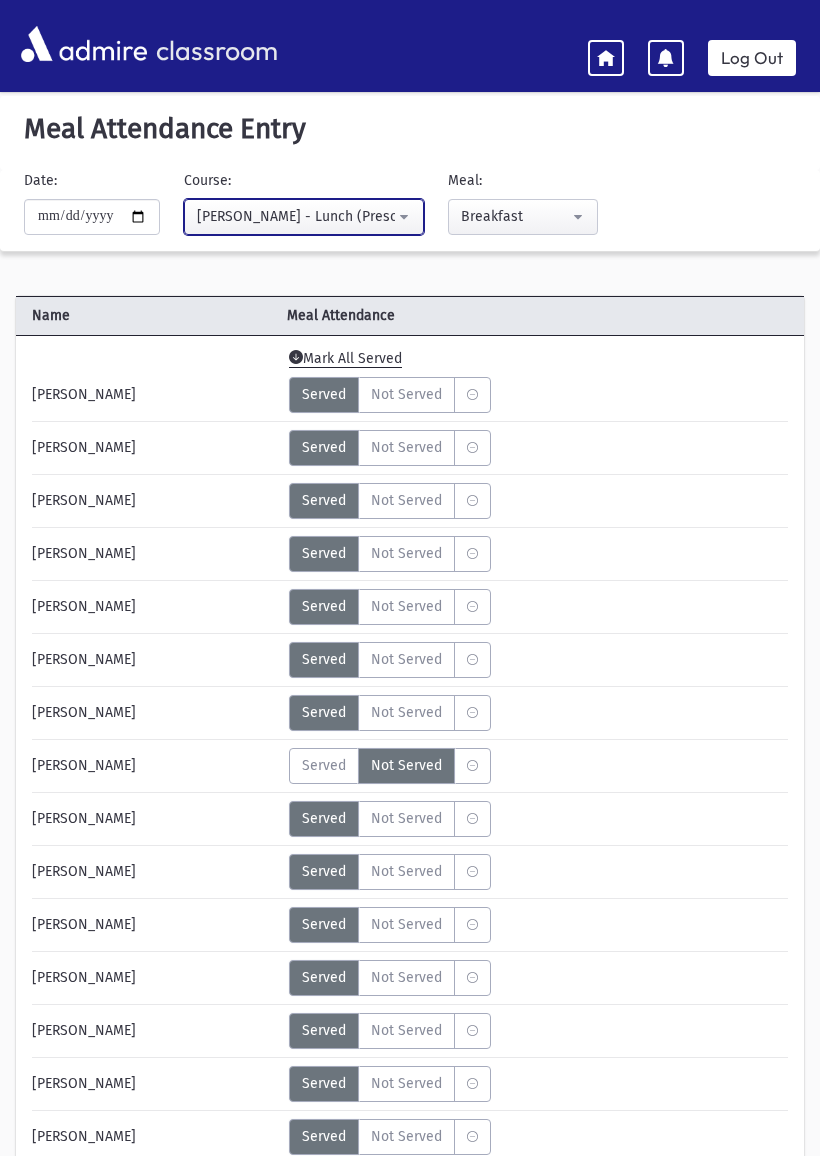 click on "[PERSON_NAME] - Lunch (Preschool Food Service)" at bounding box center [304, 217] 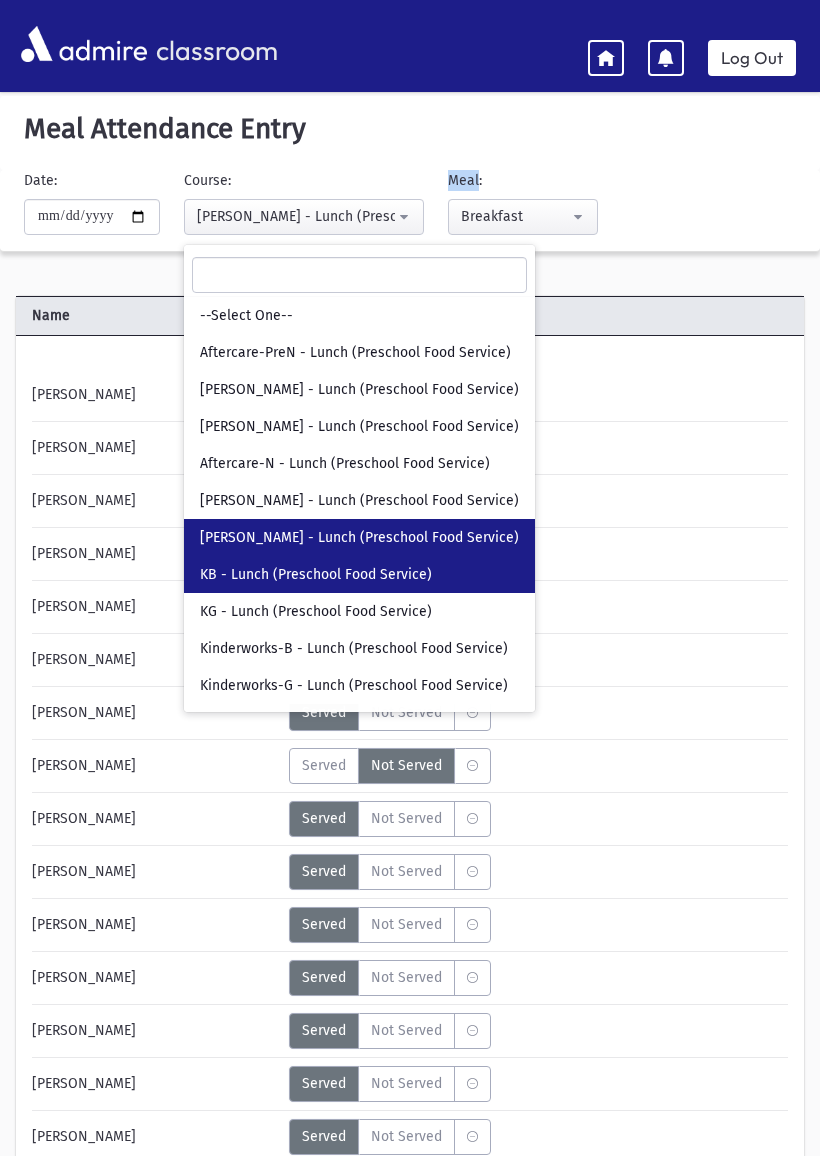 click on "KB - Lunch (Preschool Food Service)" at bounding box center (359, 574) 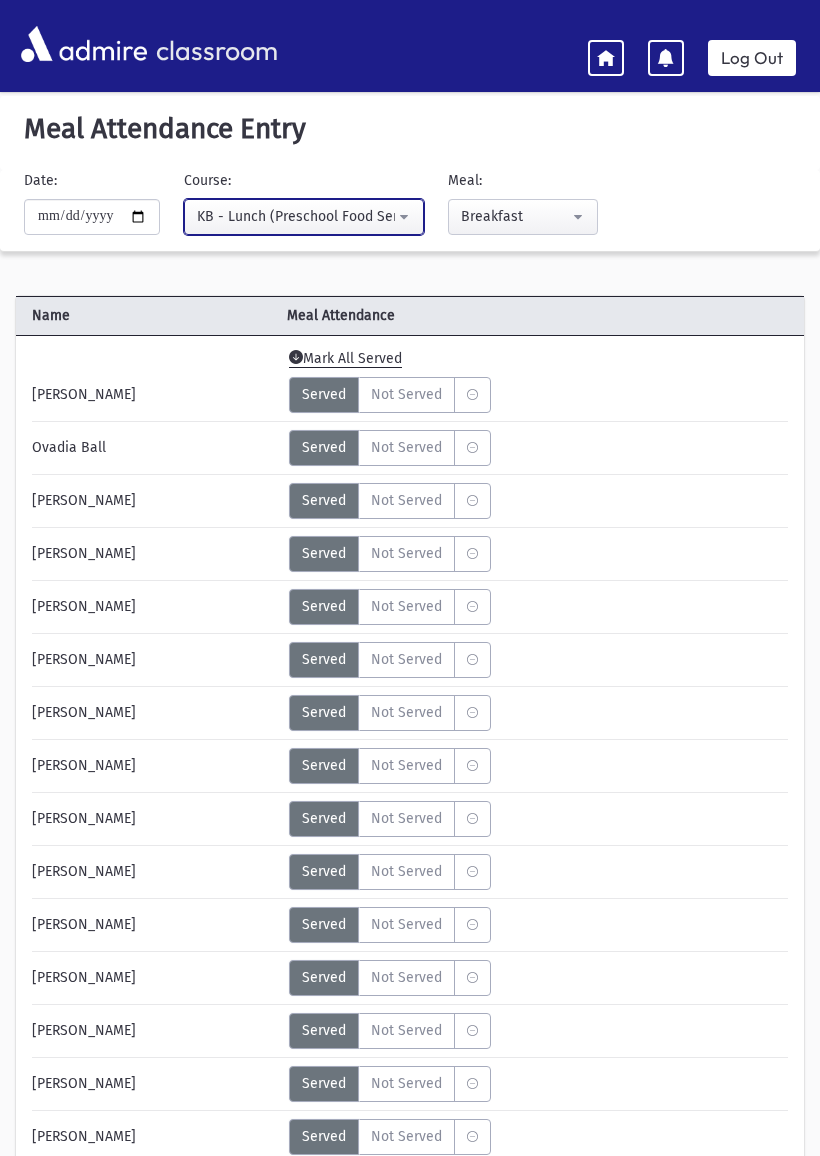 click on "KB - Lunch (Preschool Food Service)" at bounding box center [304, 217] 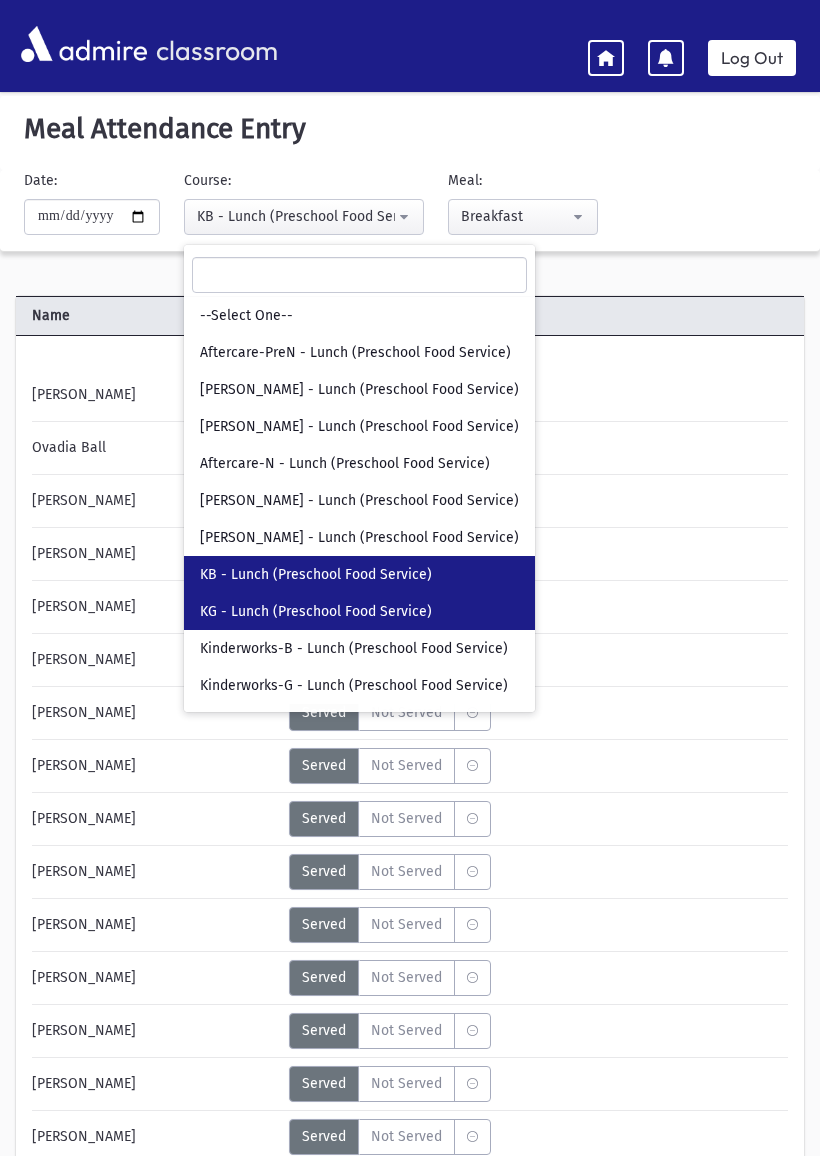 click on "KG - Lunch (Preschool Food Service)" at bounding box center [316, 612] 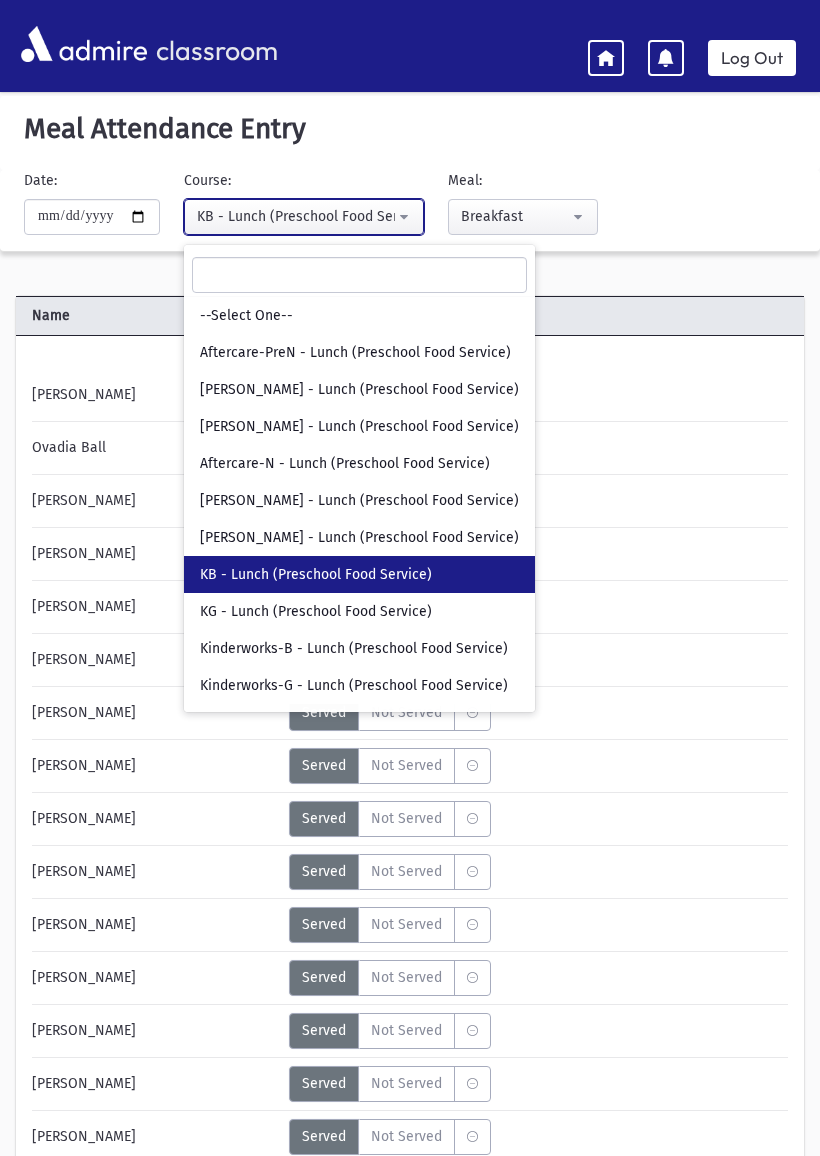select on "***" 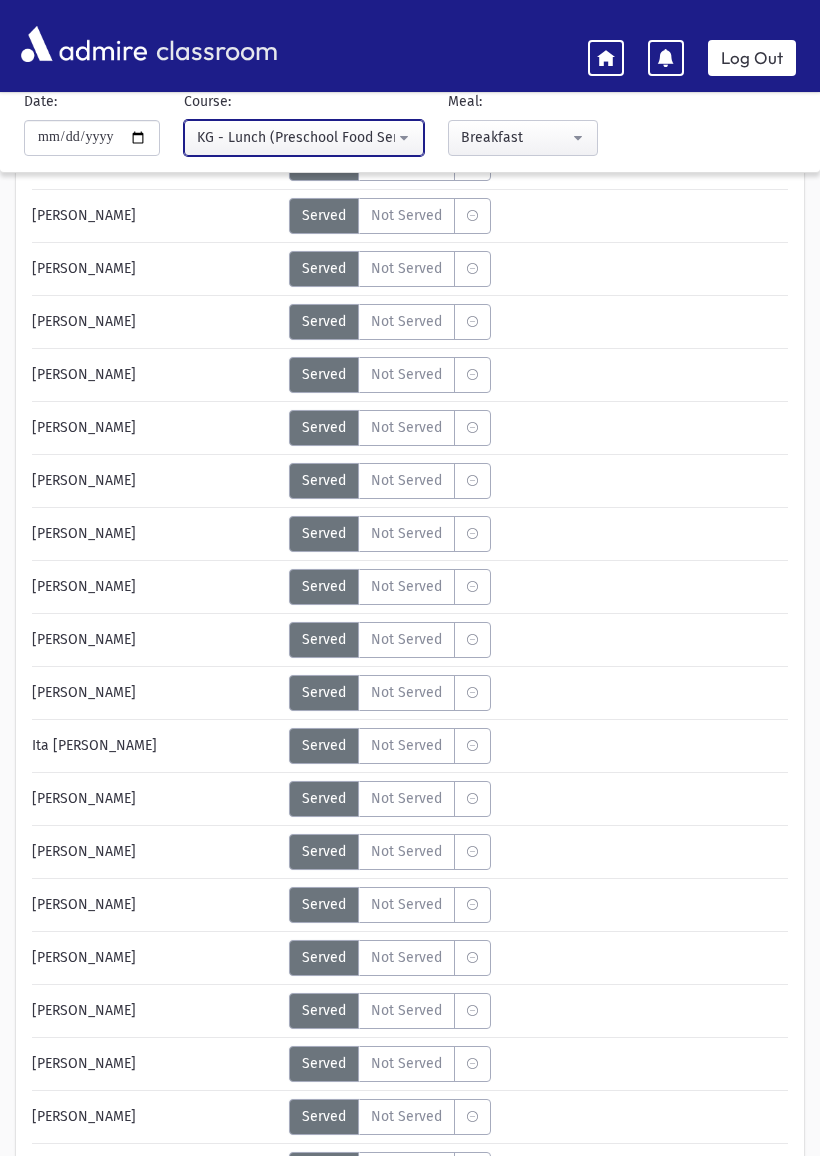 scroll, scrollTop: 0, scrollLeft: 0, axis: both 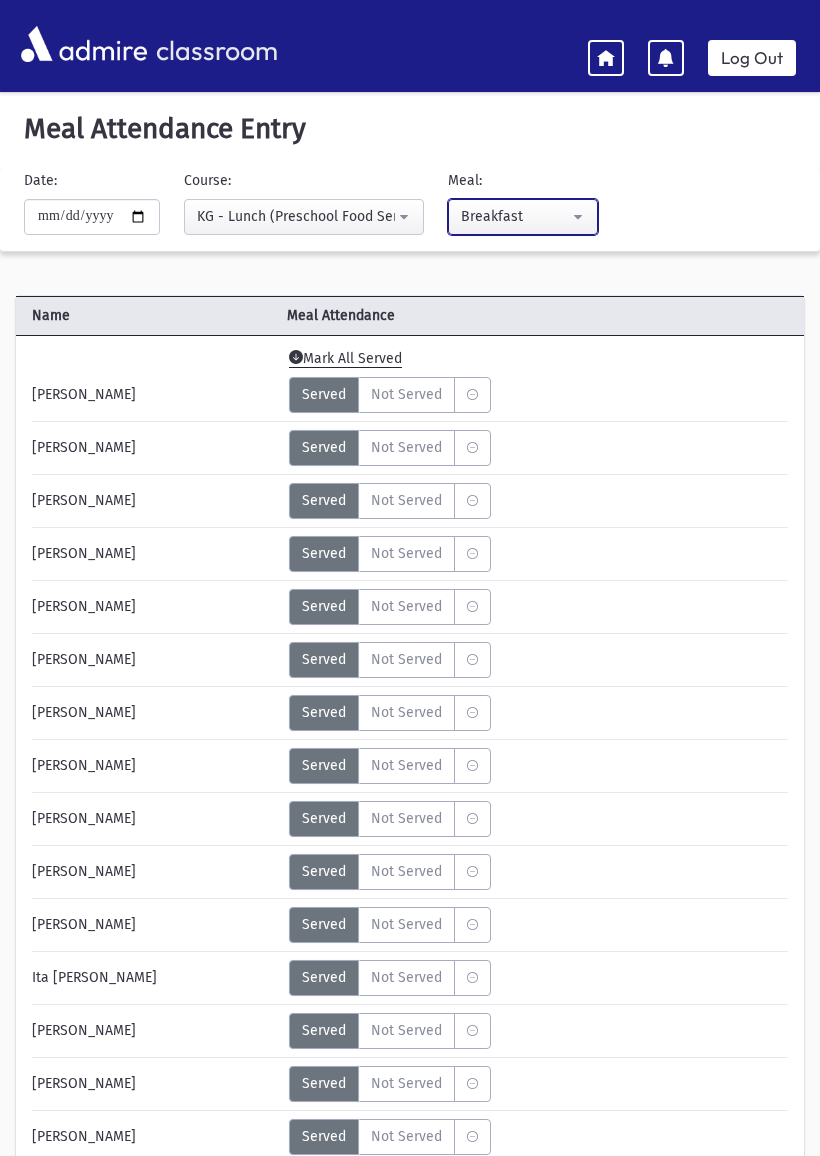 click on "Breakfast" at bounding box center [515, 216] 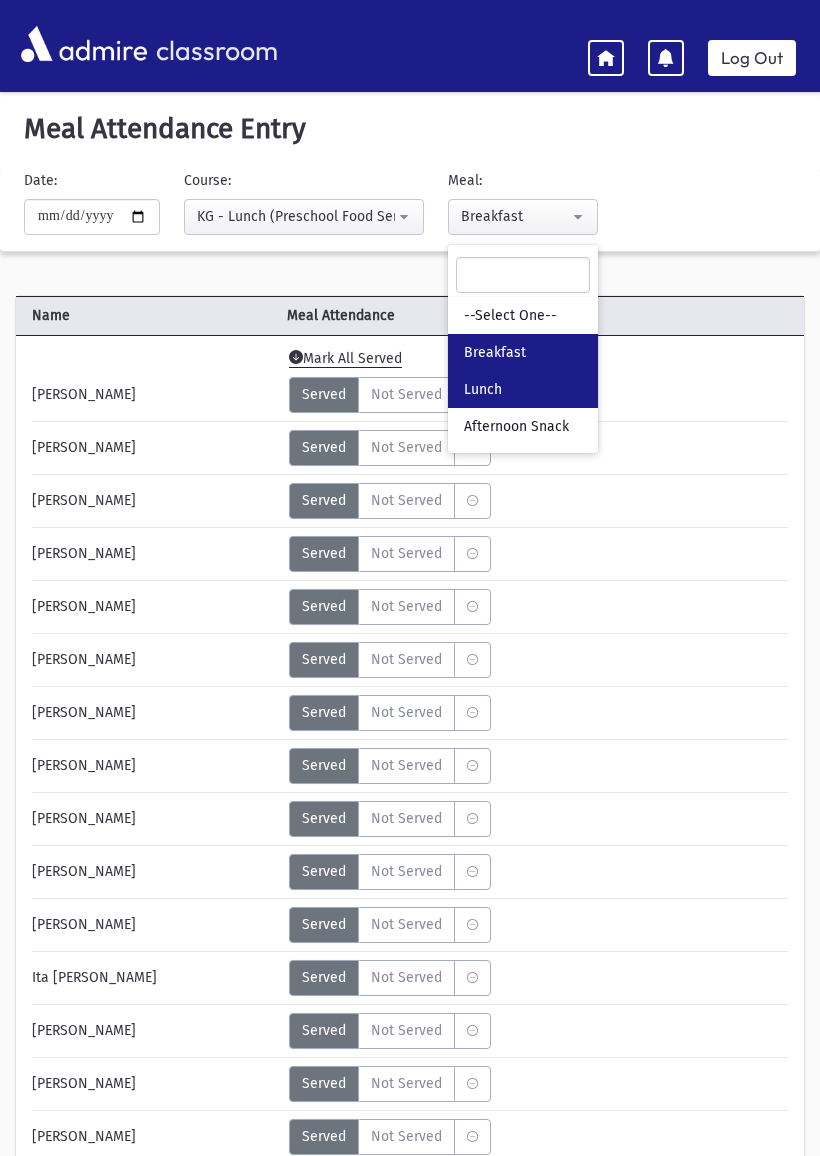 click on "Lunch" at bounding box center [483, 390] 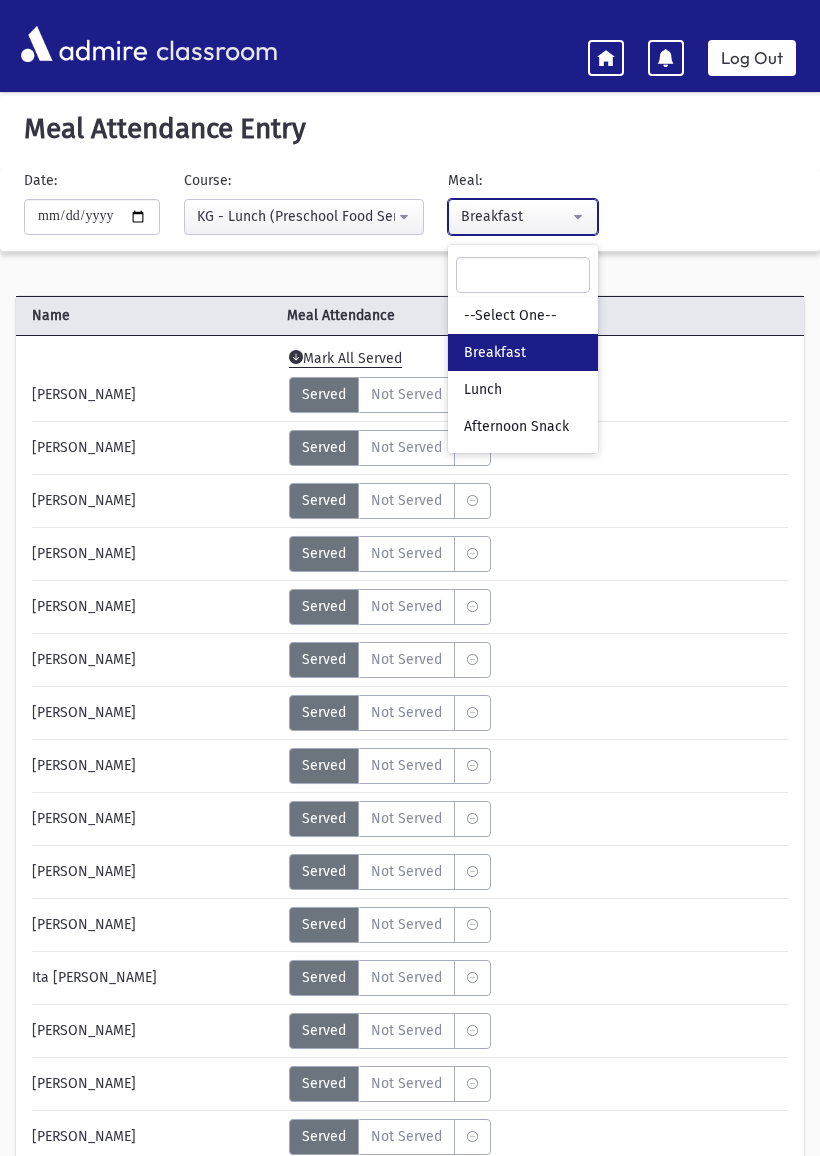 select on "*" 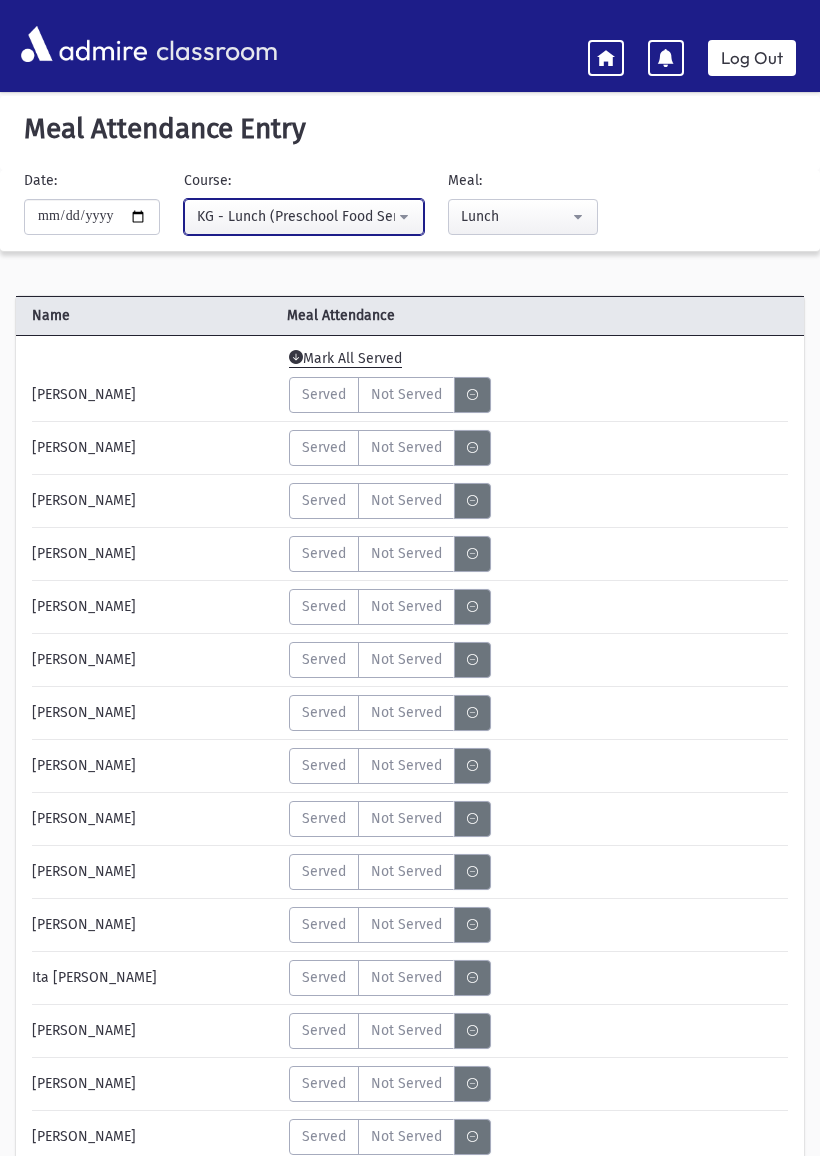click on "KG - Lunch (Preschool Food Service)" at bounding box center [304, 217] 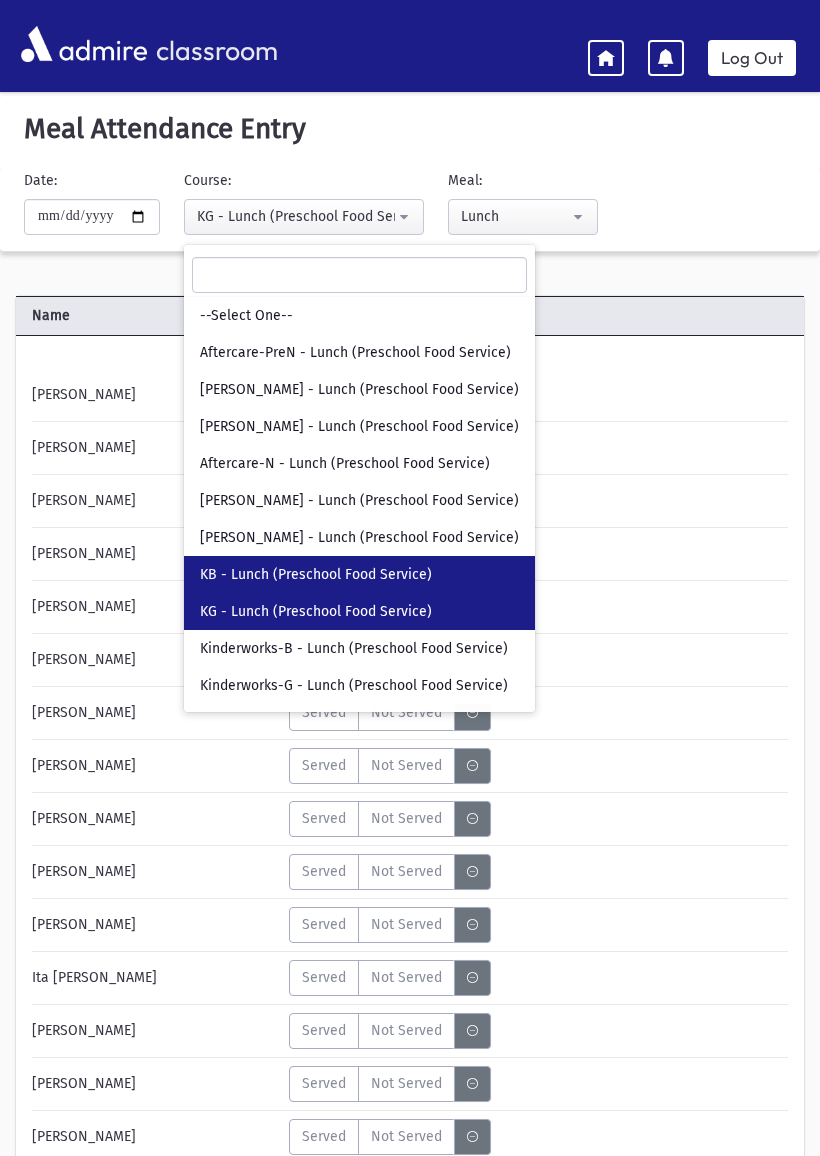 click on "KB - Lunch (Preschool Food Service)" at bounding box center (316, 575) 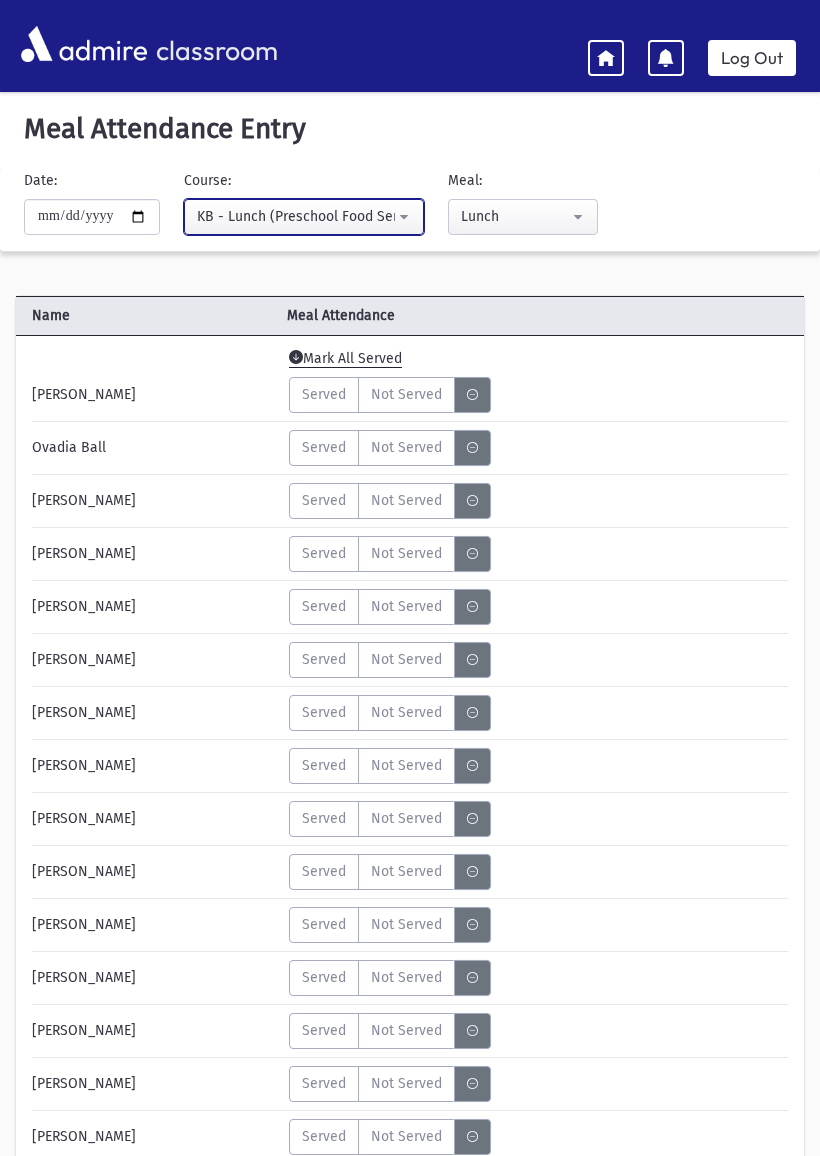 click on "KB - Lunch (Preschool Food Service)" at bounding box center (296, 216) 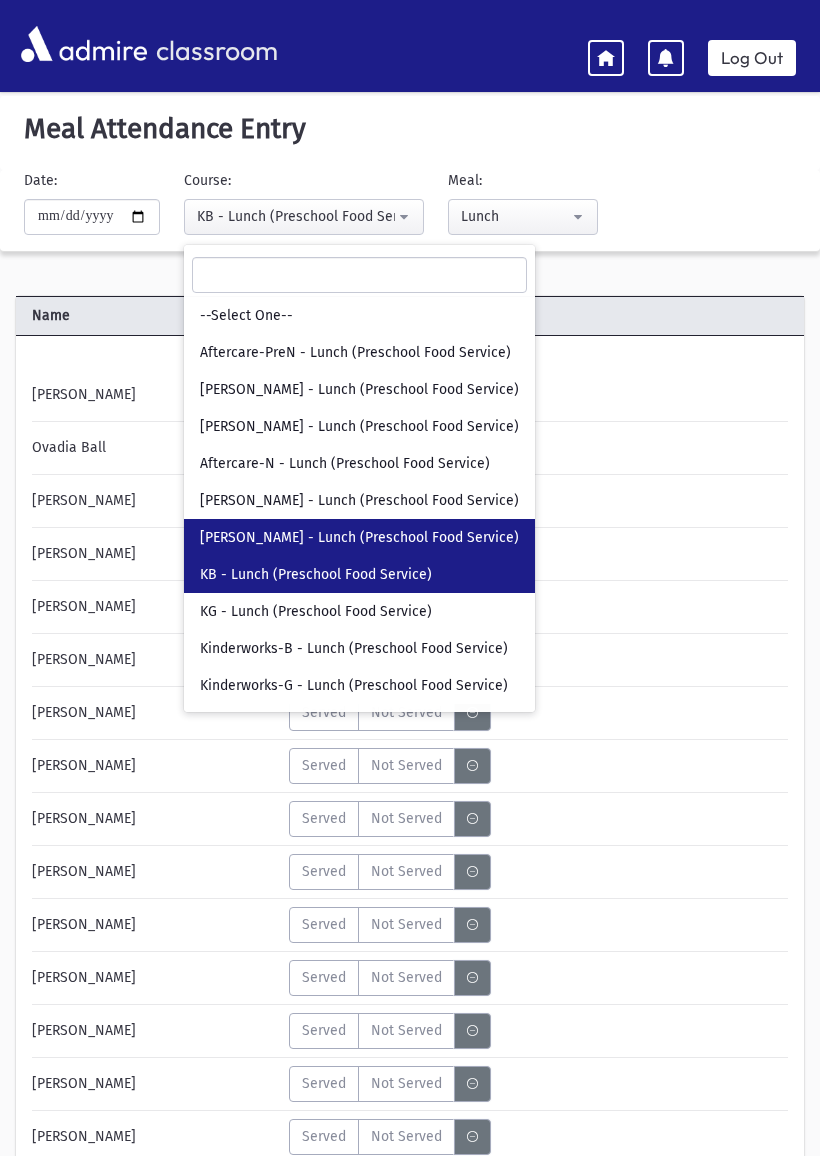 click on "[PERSON_NAME] - Lunch (Preschool Food Service)" at bounding box center [359, 537] 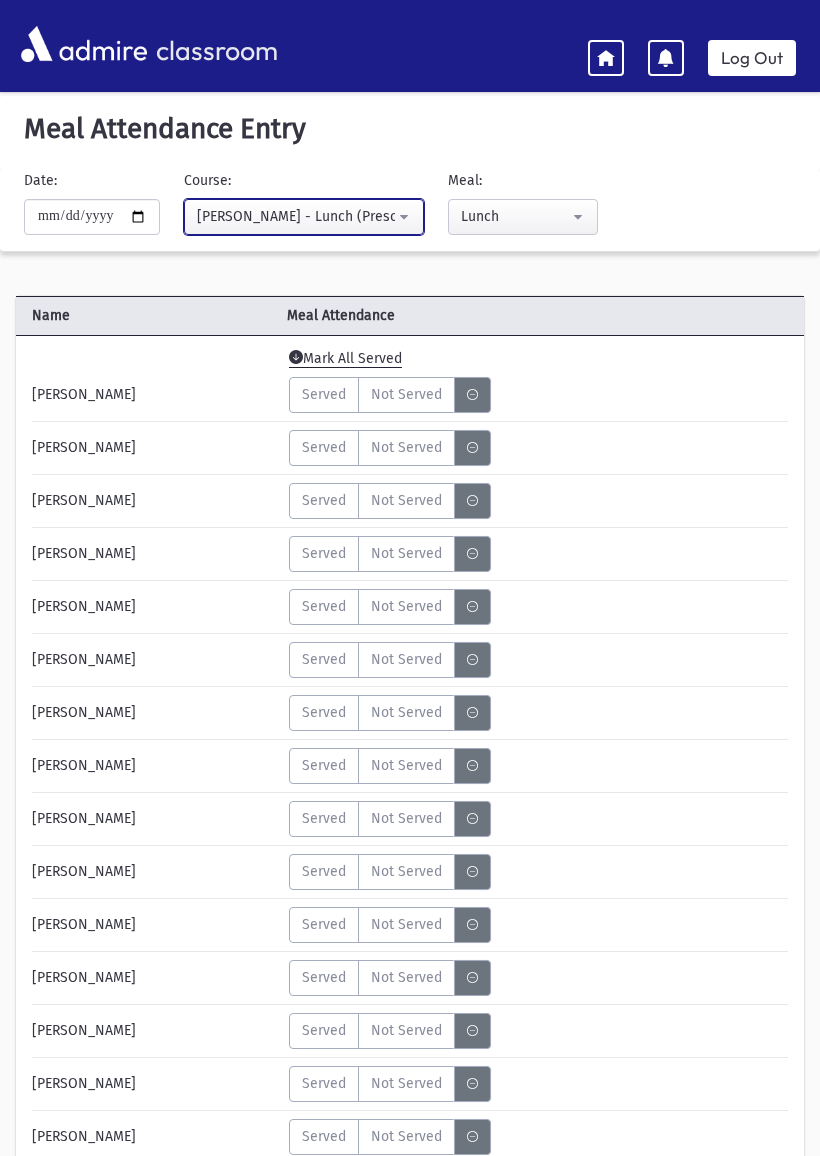 click on "[PERSON_NAME] - Lunch (Preschool Food Service)" at bounding box center (296, 216) 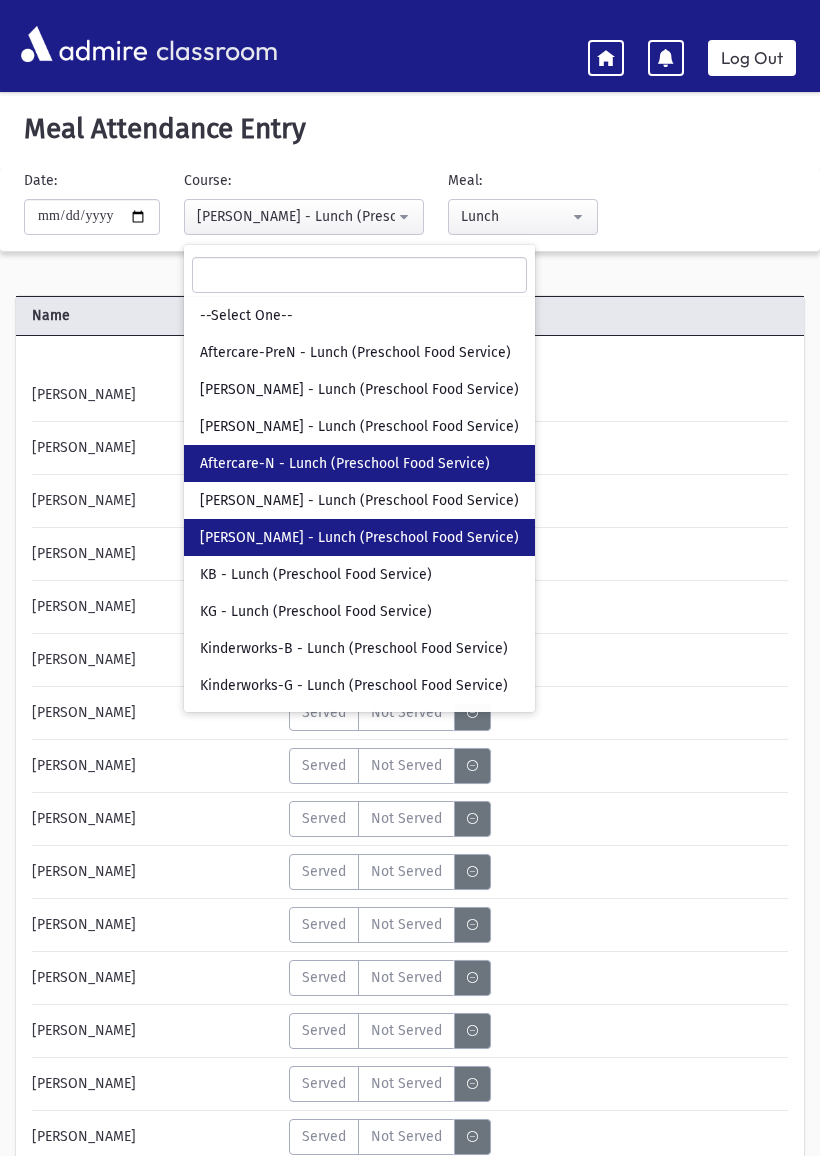 click on "Aftercare-N - Lunch (Preschool Food Service)" at bounding box center [359, 463] 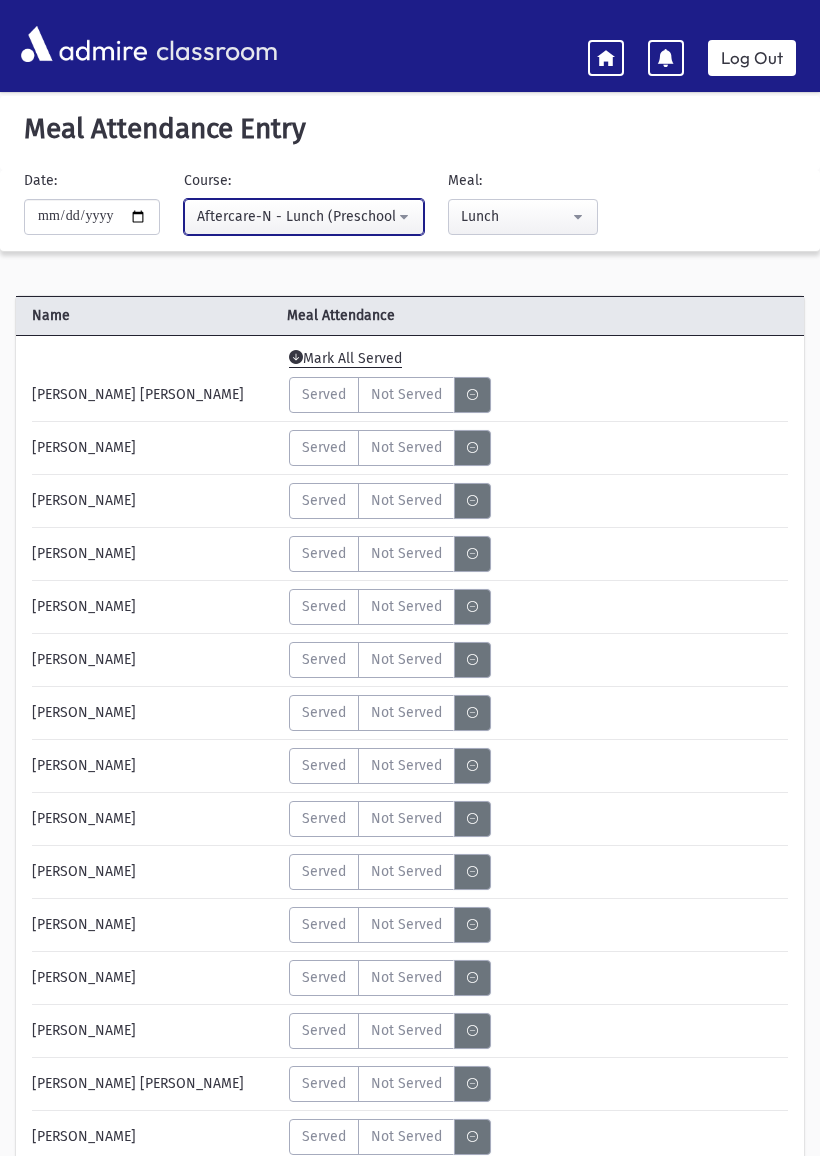 click on "Aftercare-N - Lunch (Preschool Food Service)" at bounding box center (304, 217) 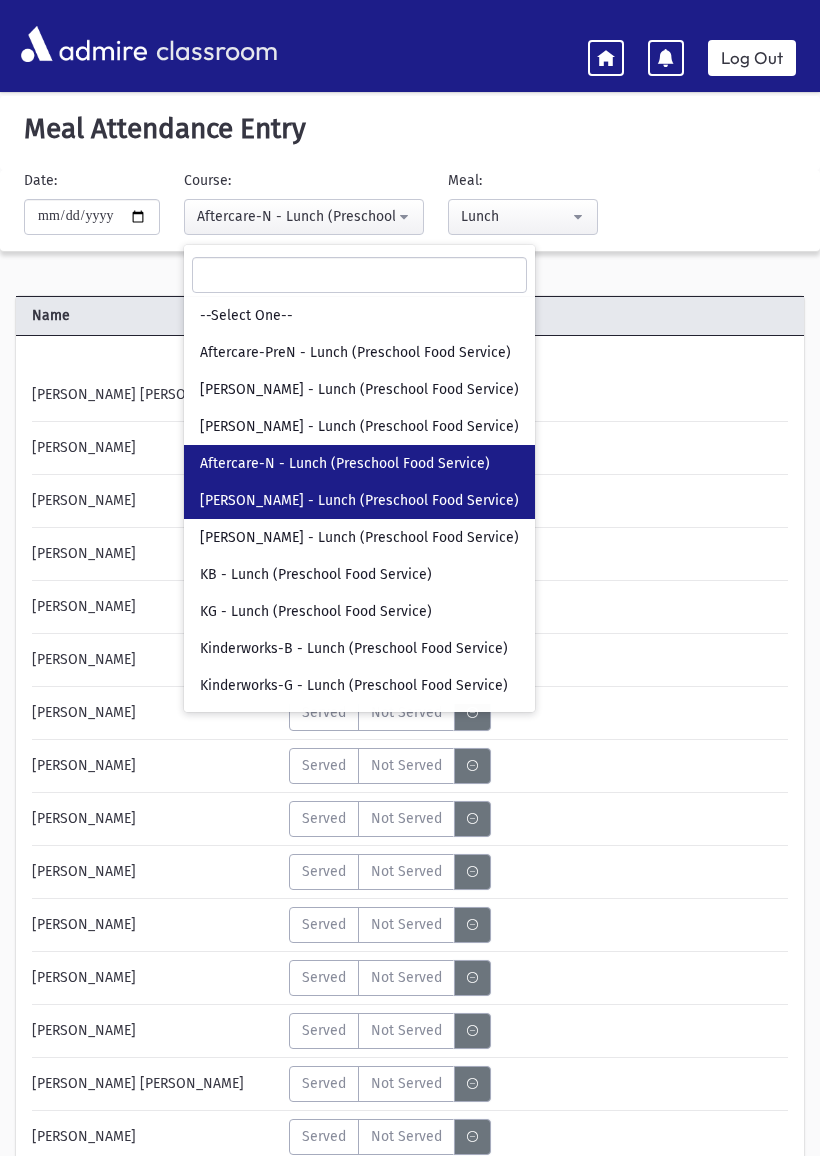 click on "[PERSON_NAME] - Lunch (Preschool Food Service)" at bounding box center [359, 501] 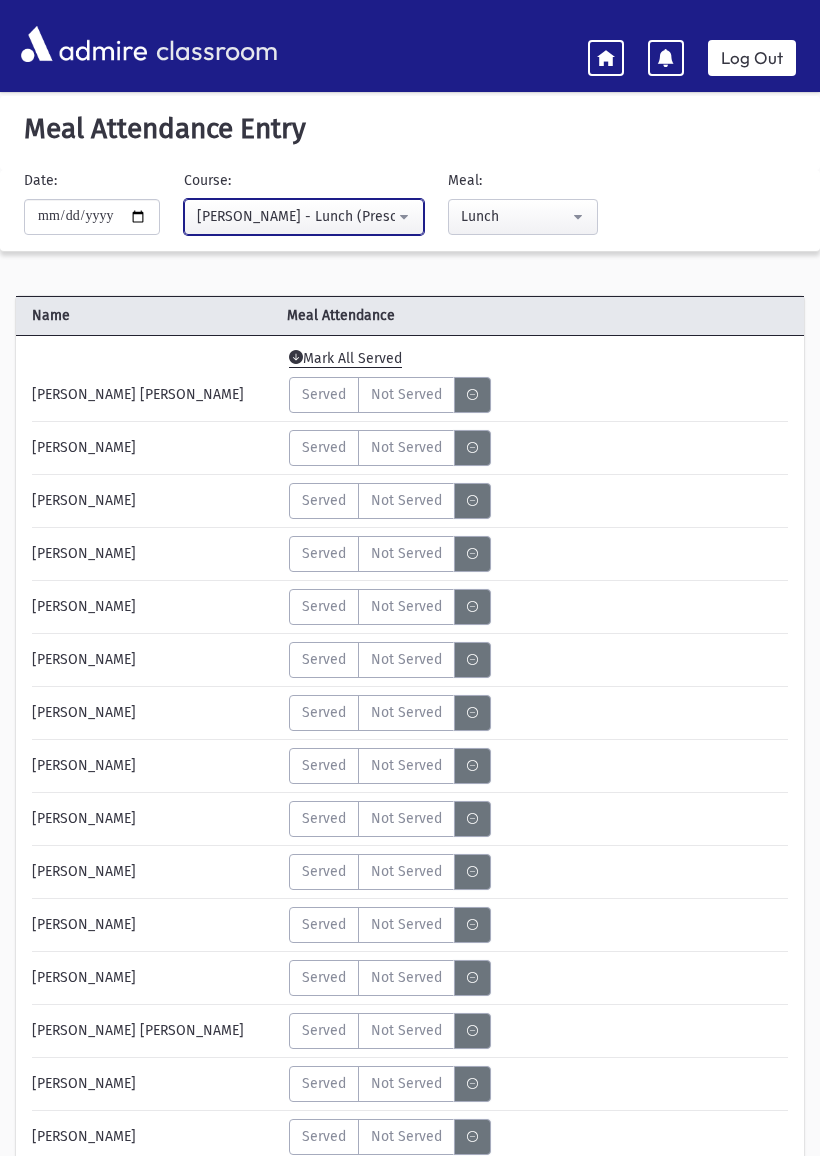 click on "[PERSON_NAME] - Lunch (Preschool Food Service)" at bounding box center [304, 217] 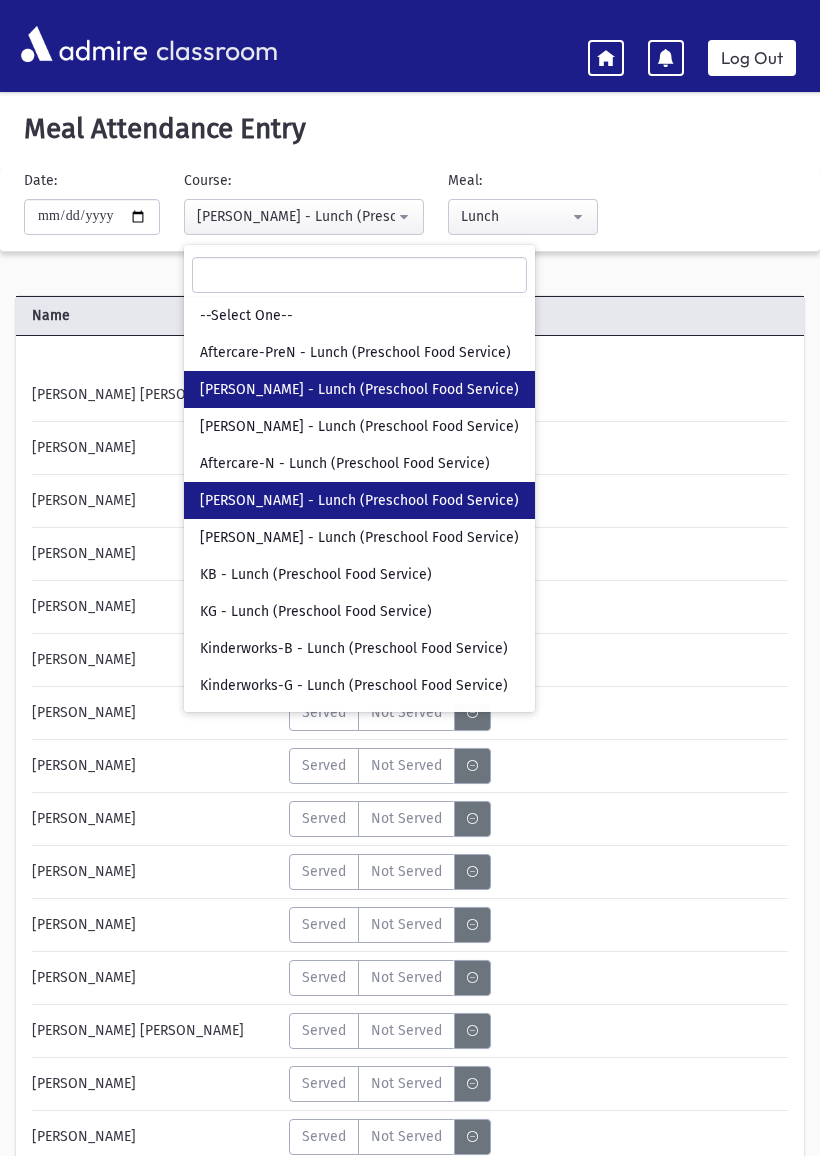 click on "[PERSON_NAME] - Lunch (Preschool Food Service)" at bounding box center (359, 390) 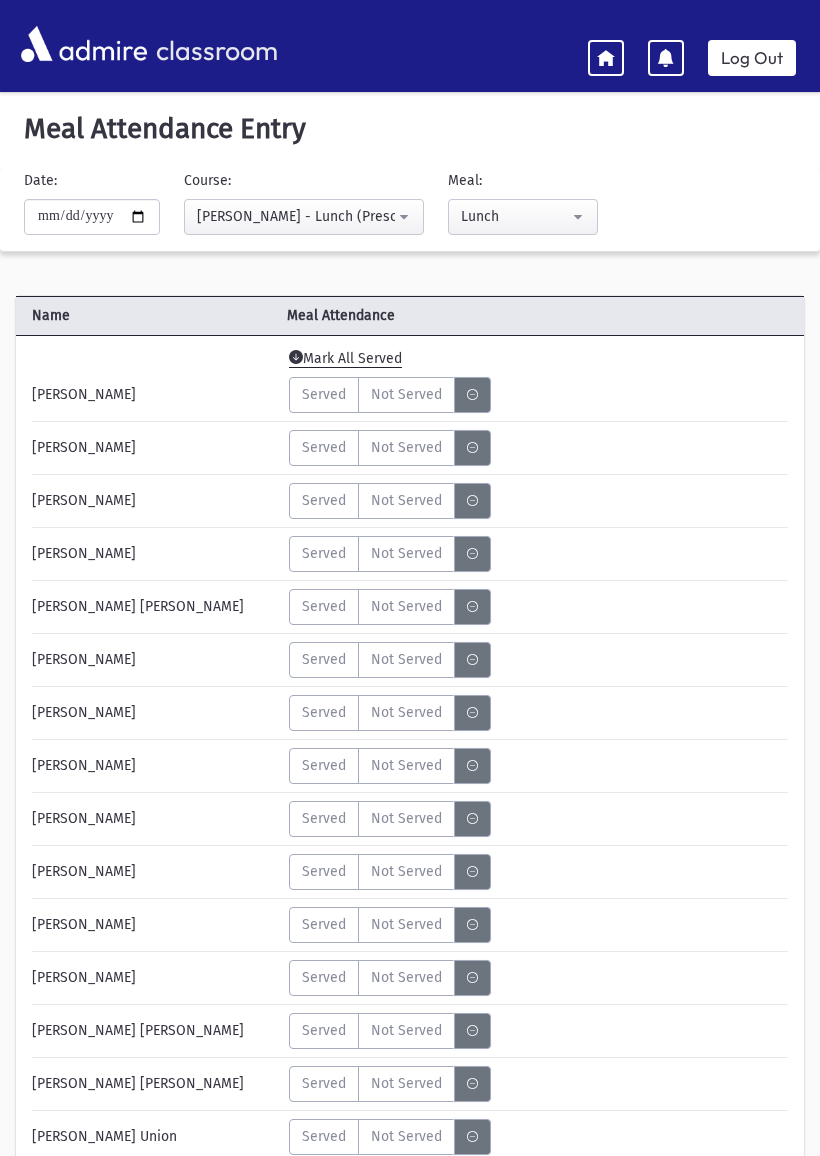 click on "**********" at bounding box center (292, 202) 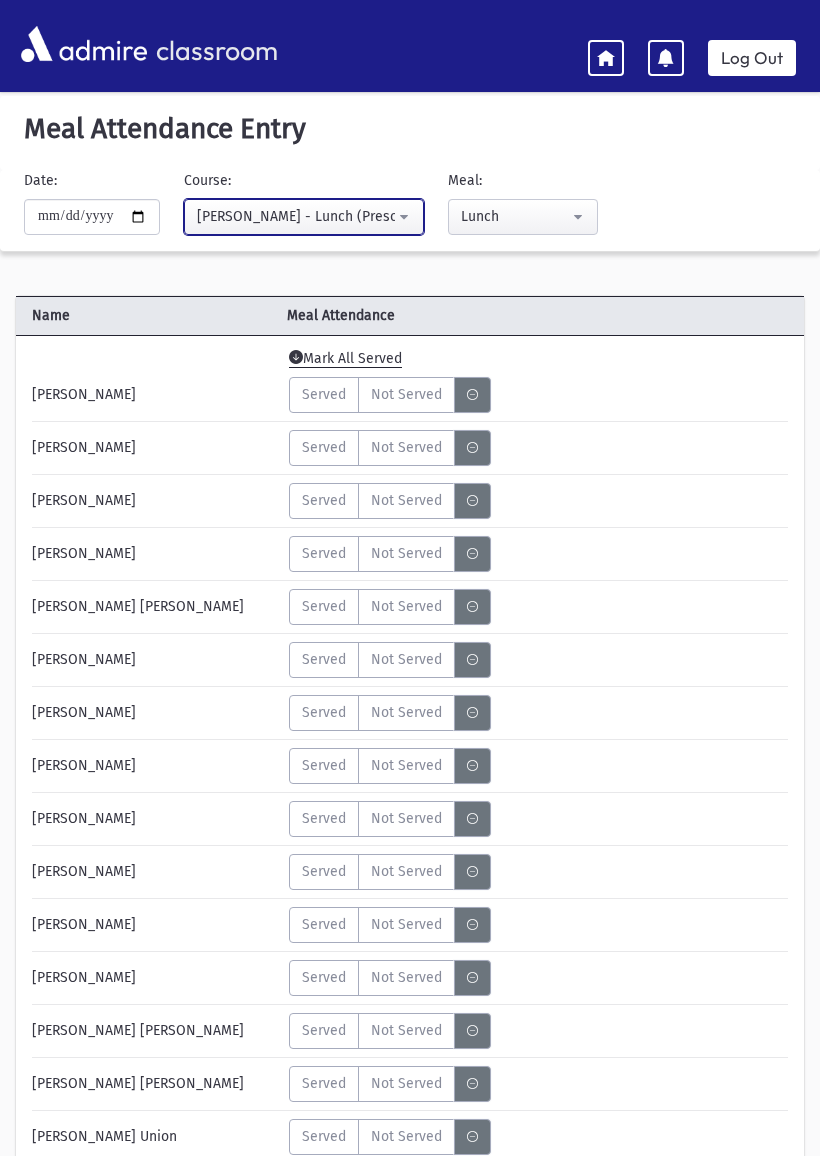click on "[PERSON_NAME] - Lunch (Preschool Food Service)" at bounding box center (296, 216) 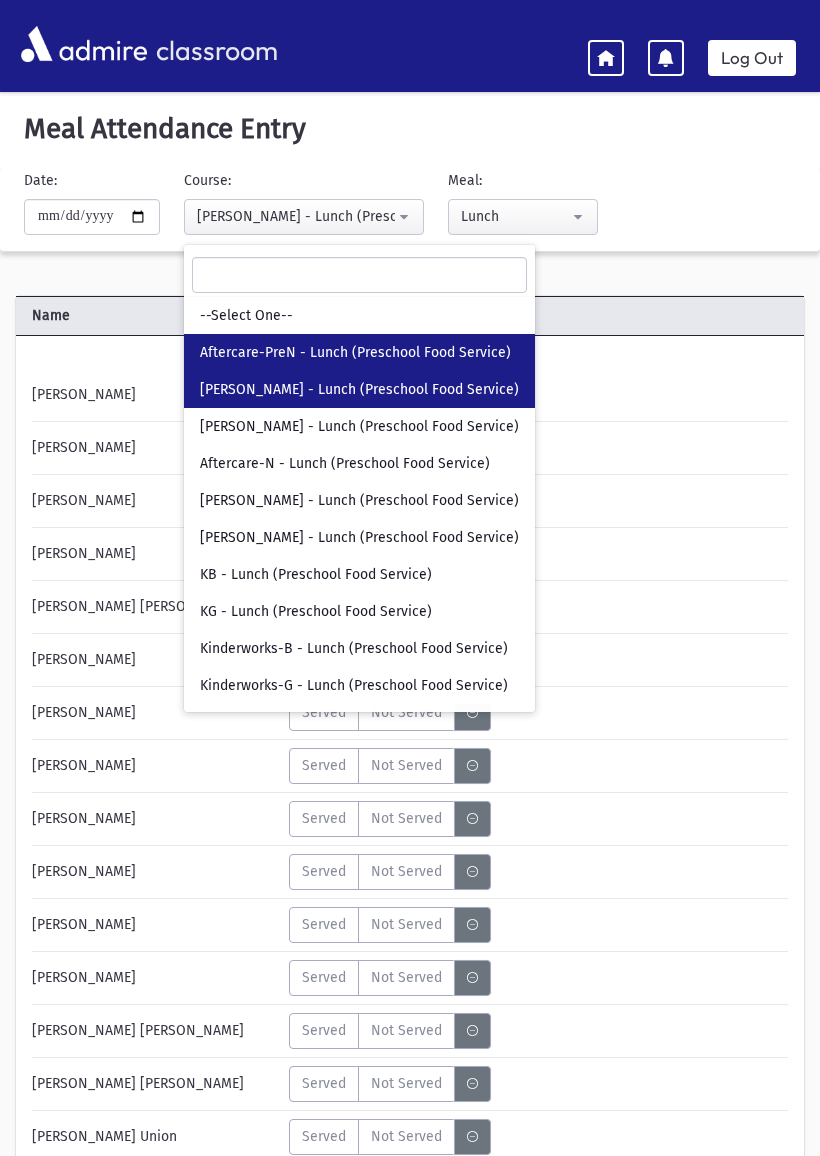 click on "Aftercare-PreN - Lunch (Preschool Food Service)" at bounding box center [355, 353] 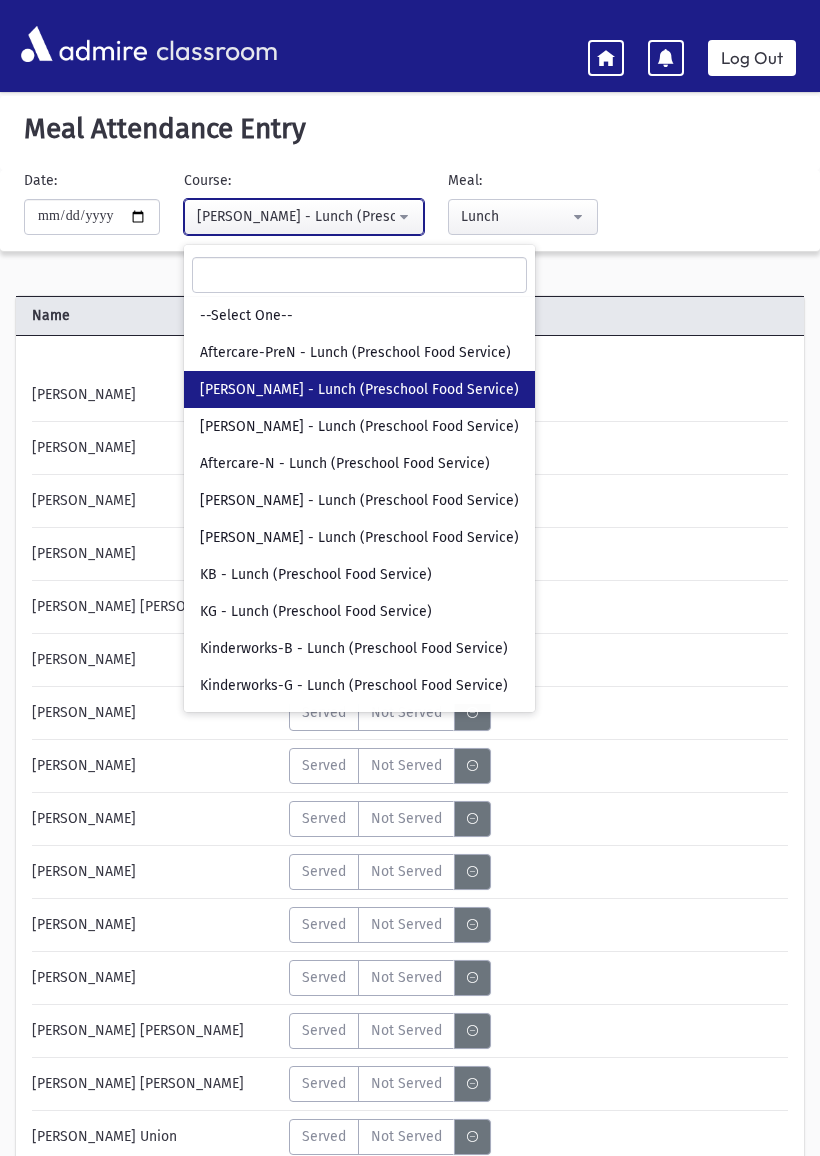 select on "***" 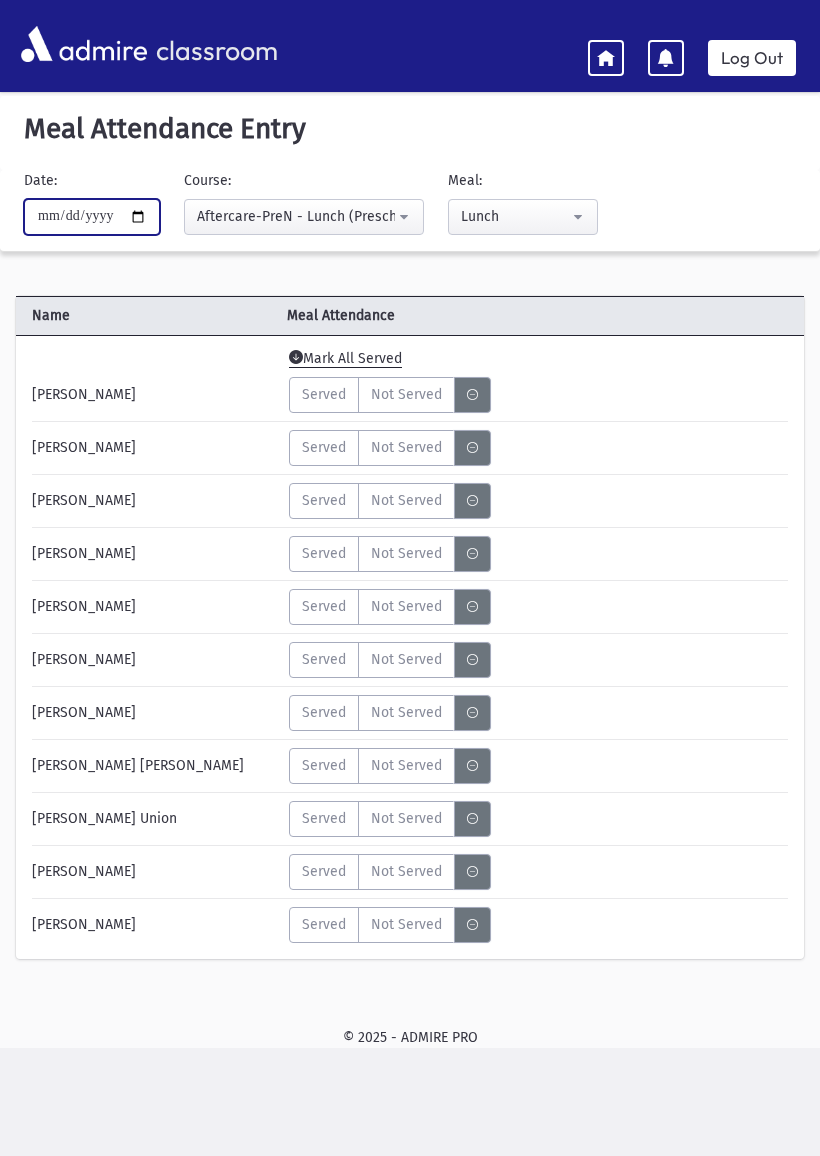 click on "**********" at bounding box center [92, 217] 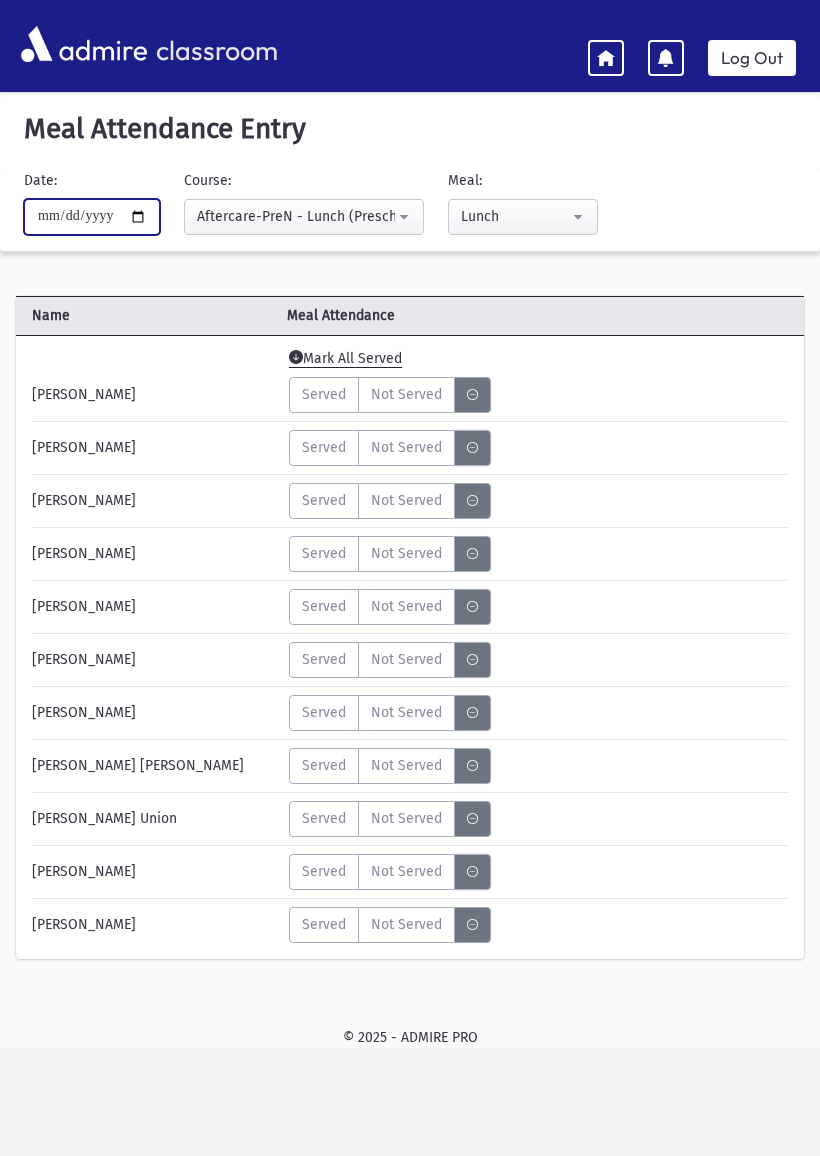 type on "**********" 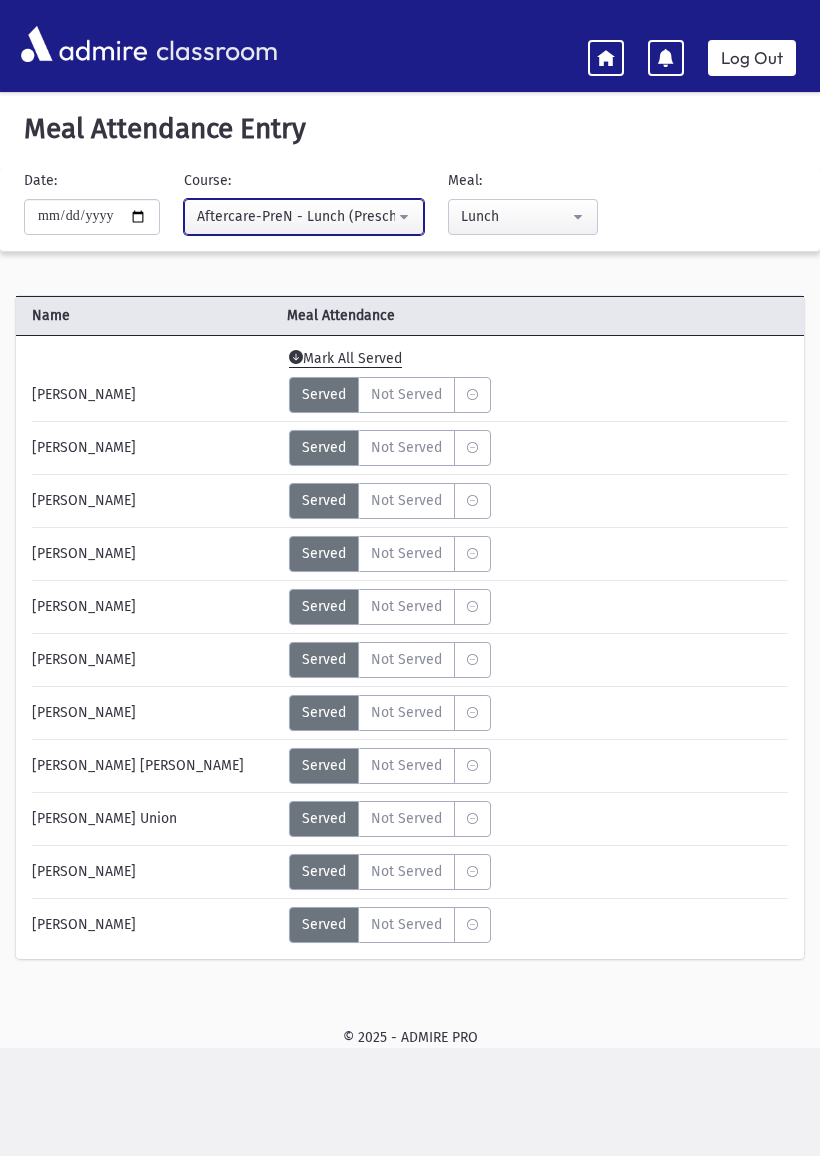 click on "Aftercare-PreN - Lunch (Preschool Food Service)" at bounding box center (296, 216) 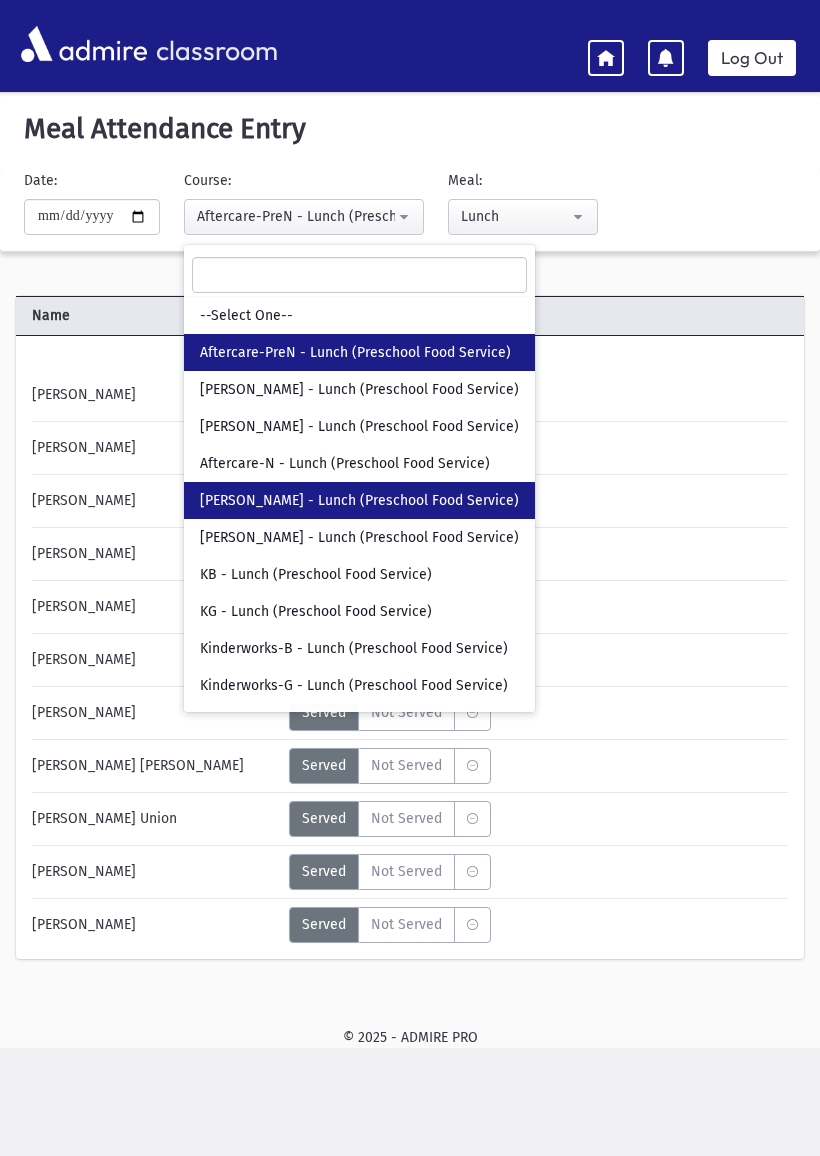 click on "[PERSON_NAME] - Lunch (Preschool Food Service)" at bounding box center [359, 500] 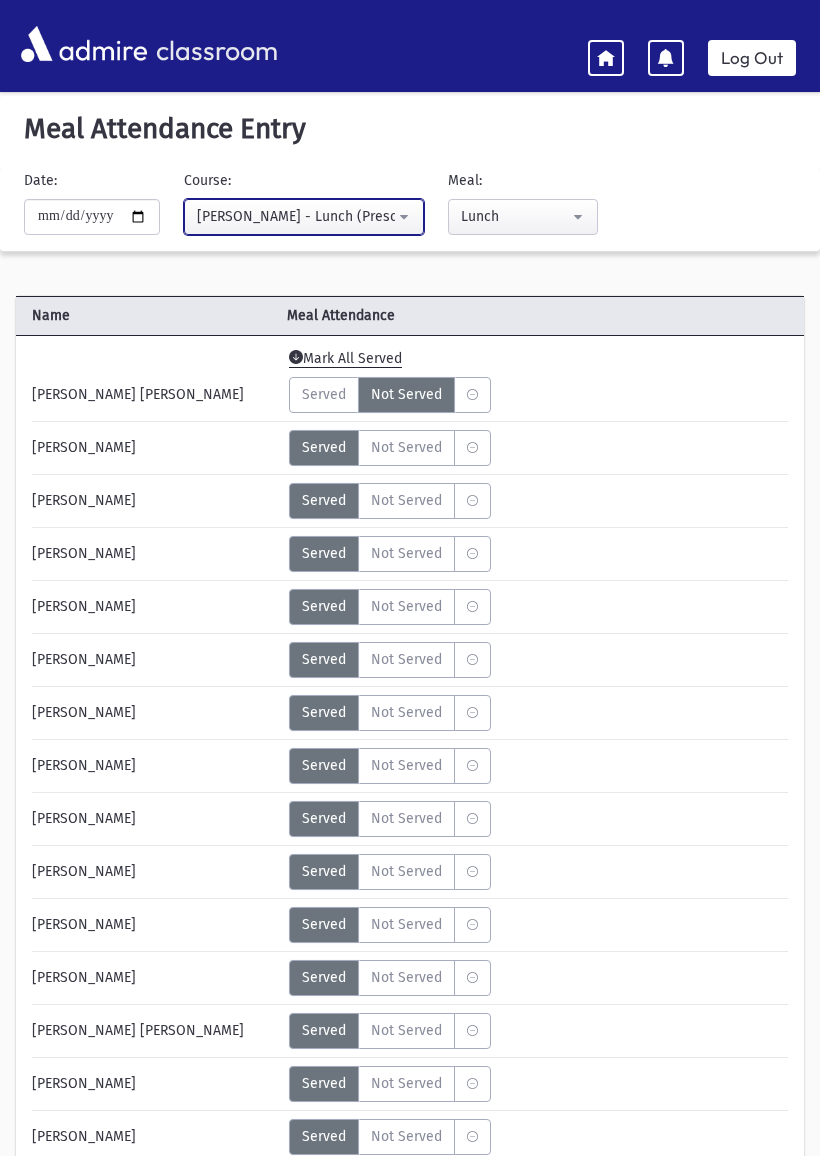 click on "[PERSON_NAME] - Lunch (Preschool Food Service)" at bounding box center [304, 217] 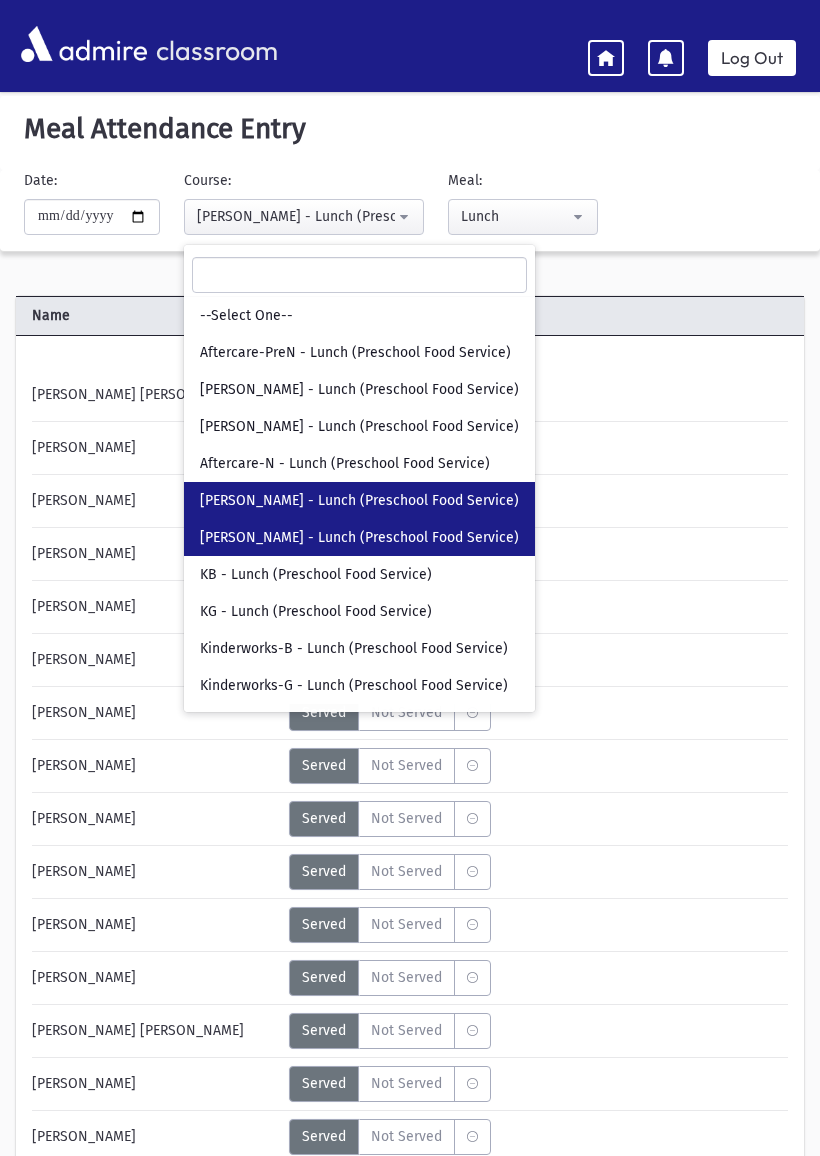click on "[PERSON_NAME] - Lunch (Preschool Food Service)" at bounding box center (359, 537) 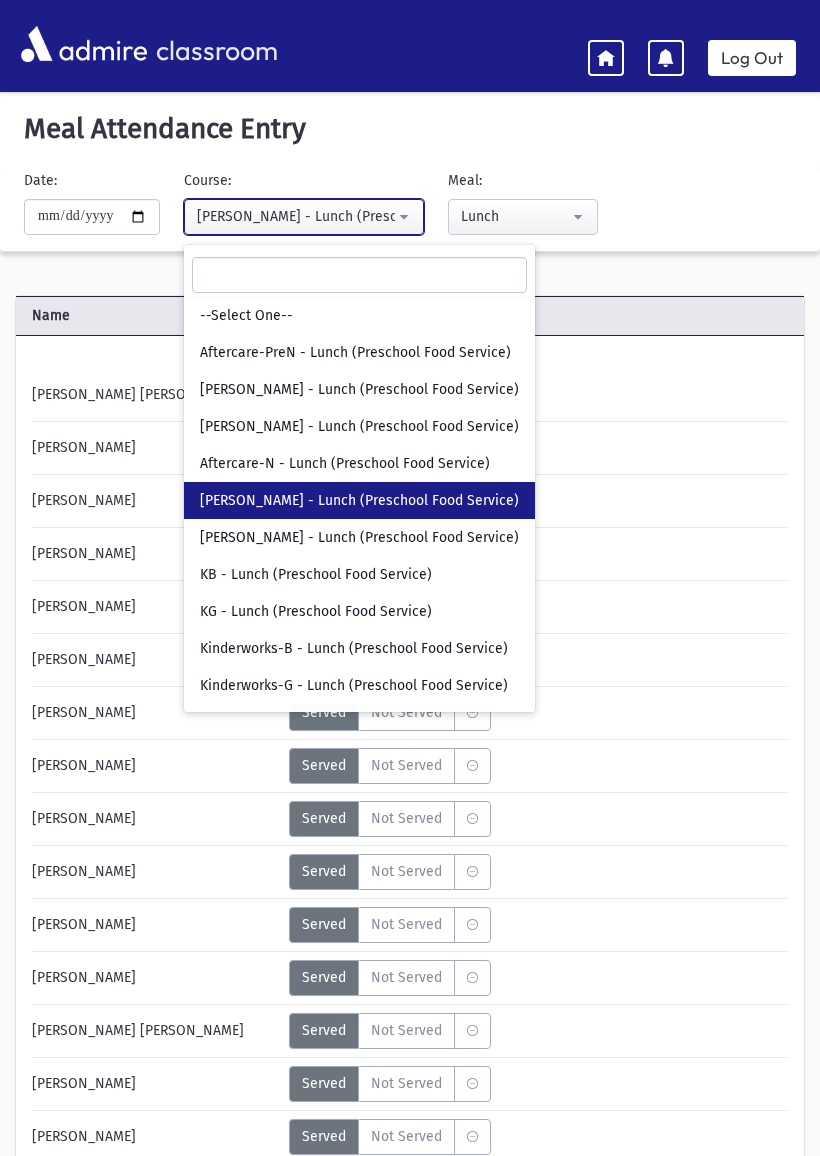 select on "***" 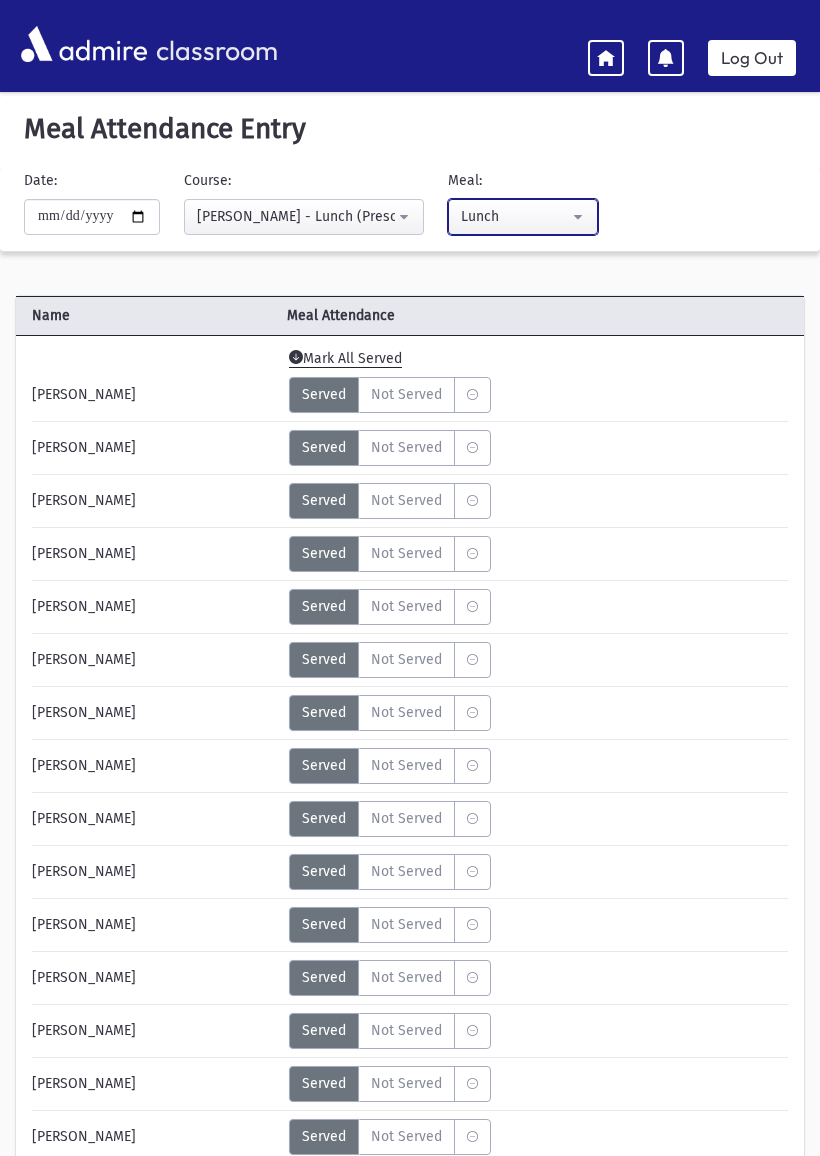 click on "Lunch" at bounding box center [523, 217] 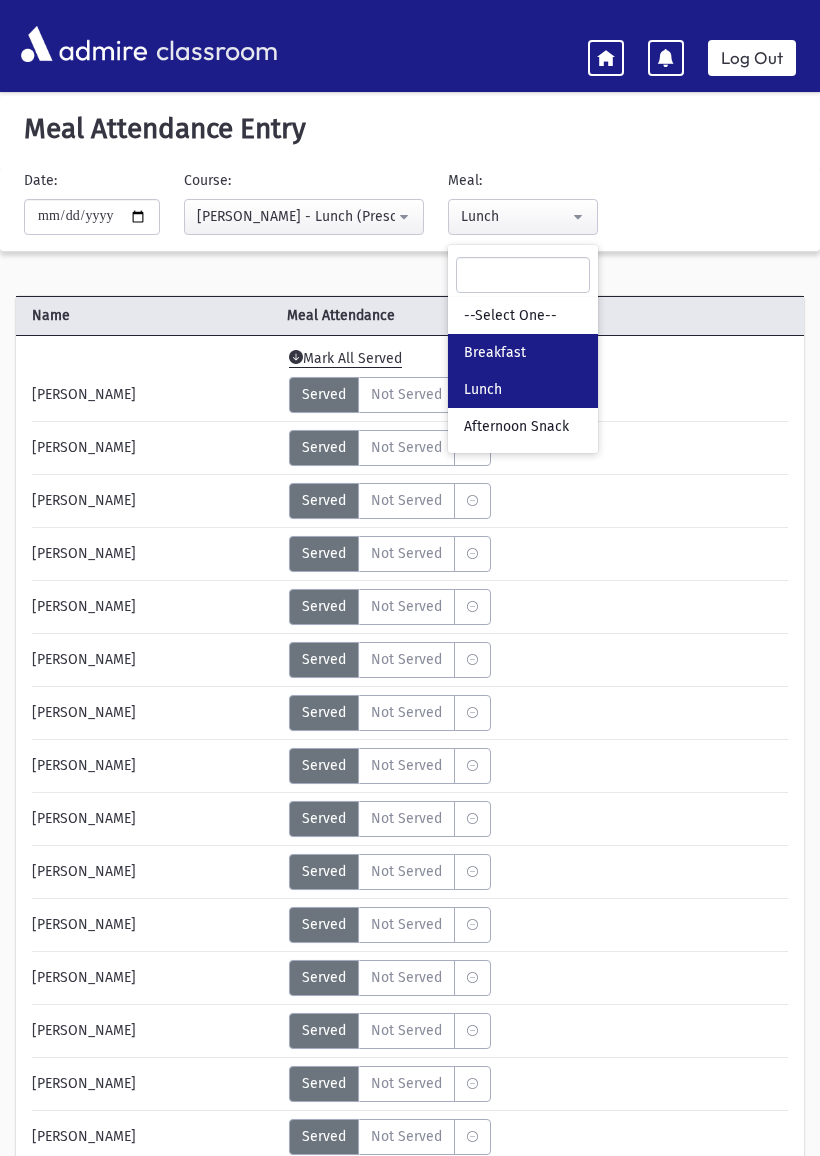 click on "Breakfast" at bounding box center (495, 353) 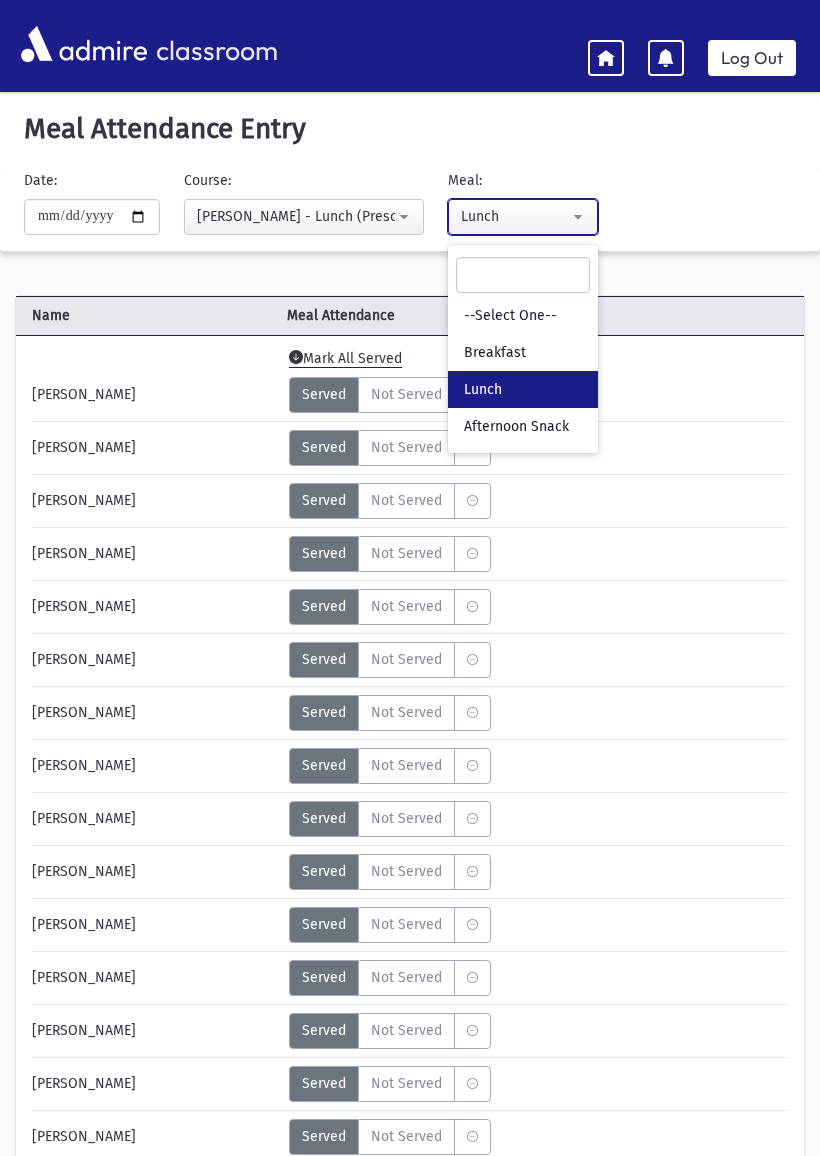 select on "*" 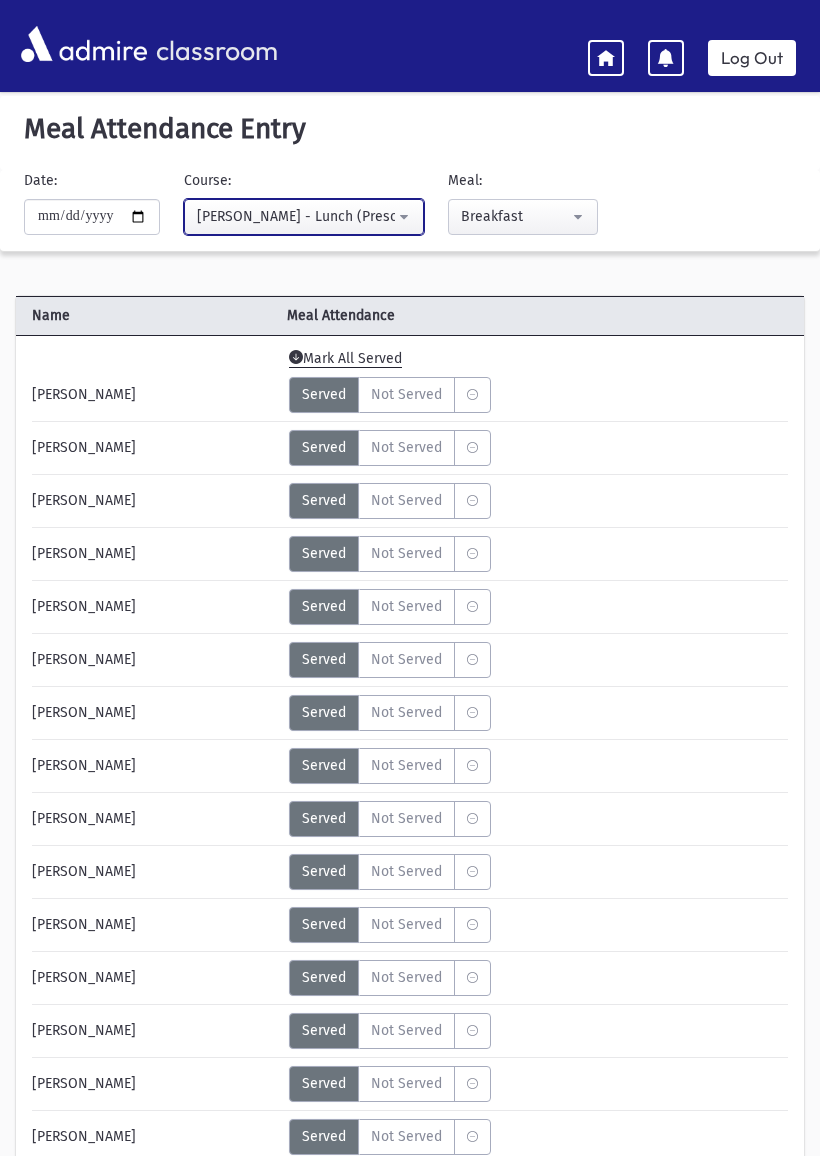 click on "[PERSON_NAME] - Lunch (Preschool Food Service)" at bounding box center [296, 216] 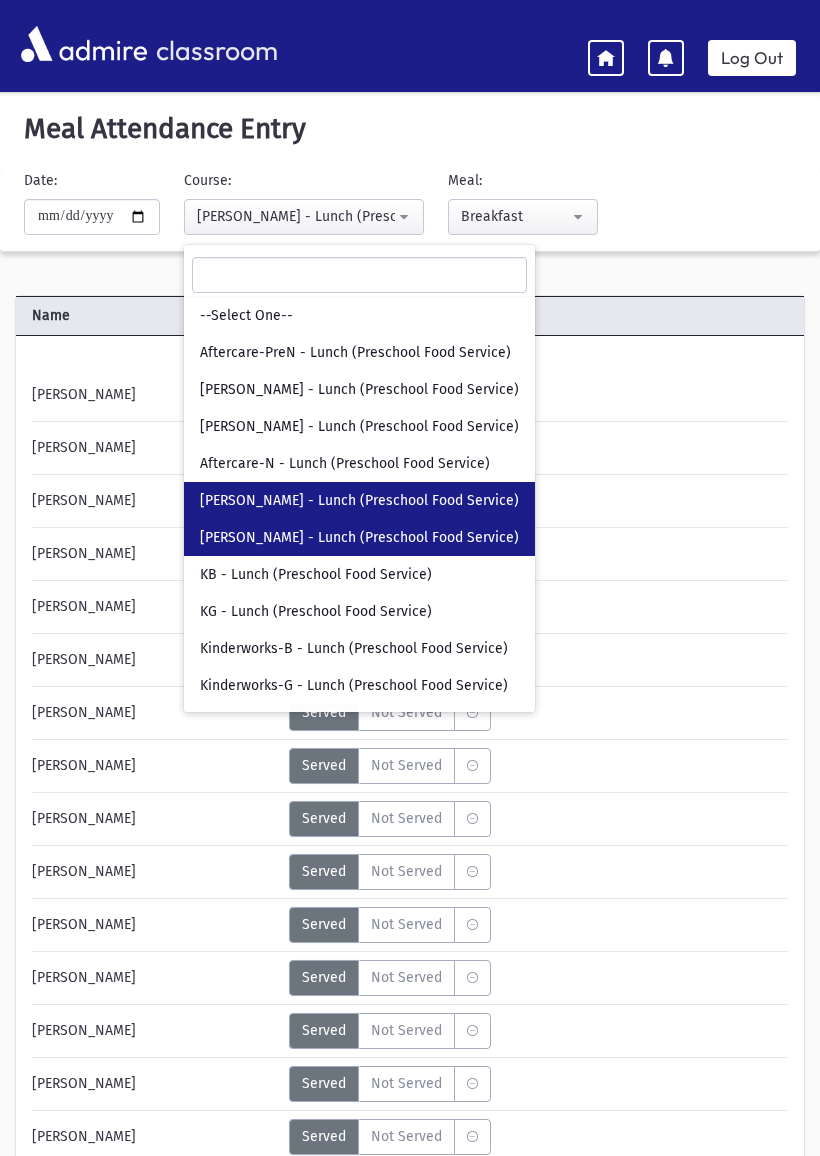 click on "[PERSON_NAME] - Lunch (Preschool Food Service)" at bounding box center (359, 500) 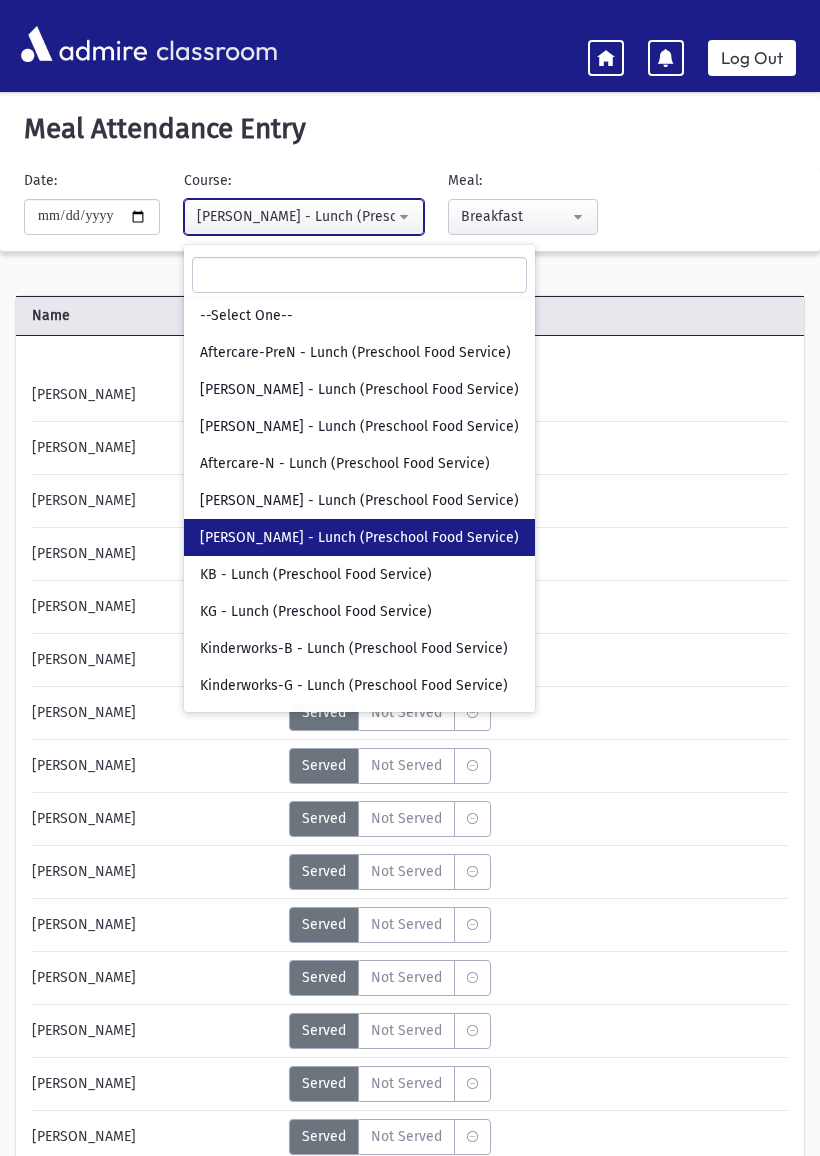 select on "***" 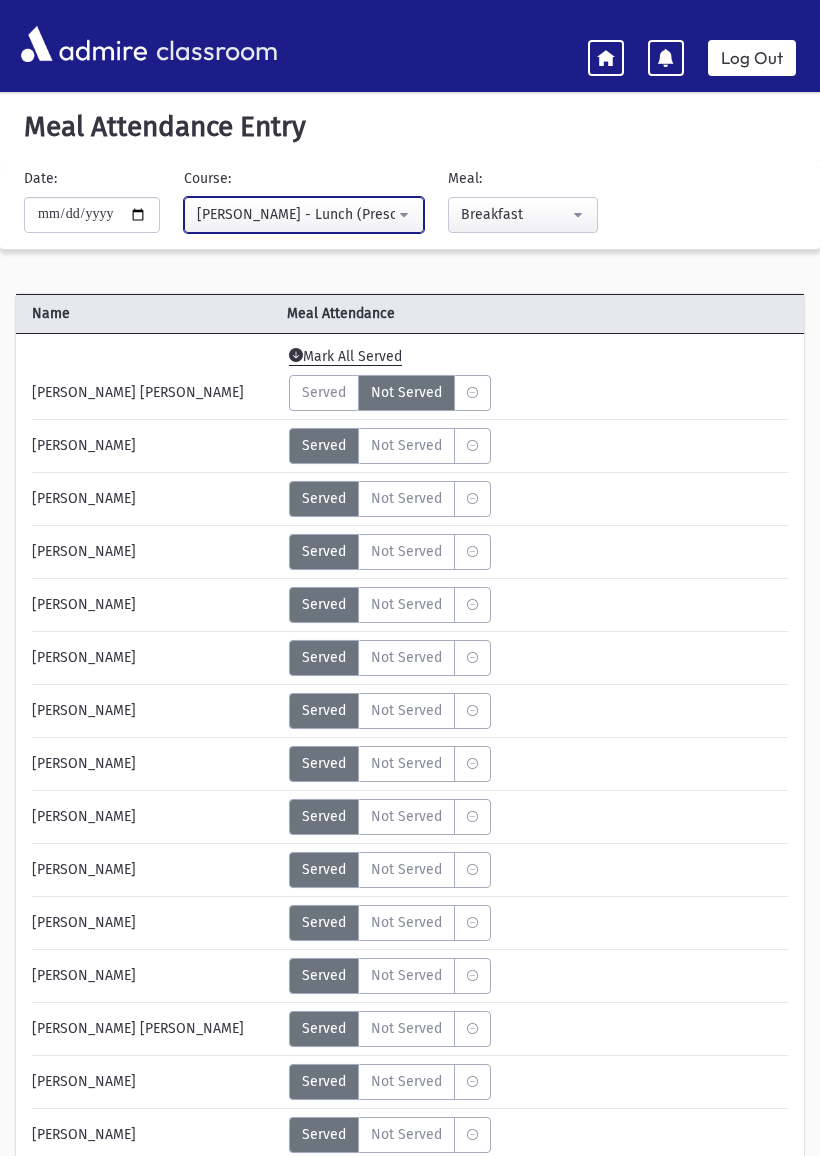 scroll, scrollTop: 12, scrollLeft: 0, axis: vertical 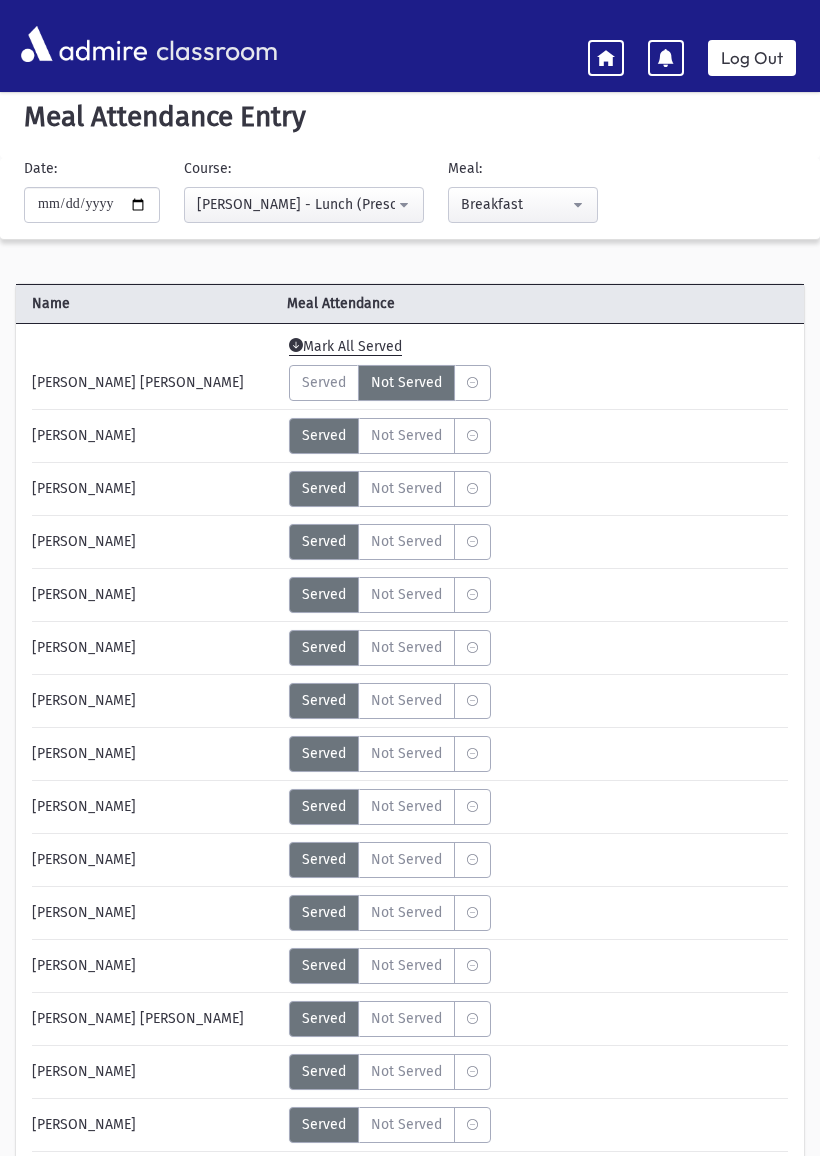 click on "[PERSON_NAME] [PERSON_NAME]
Declined
Served
Not Served
[PERSON_NAME]
Declined
Served
Not Served" at bounding box center [410, 833] 